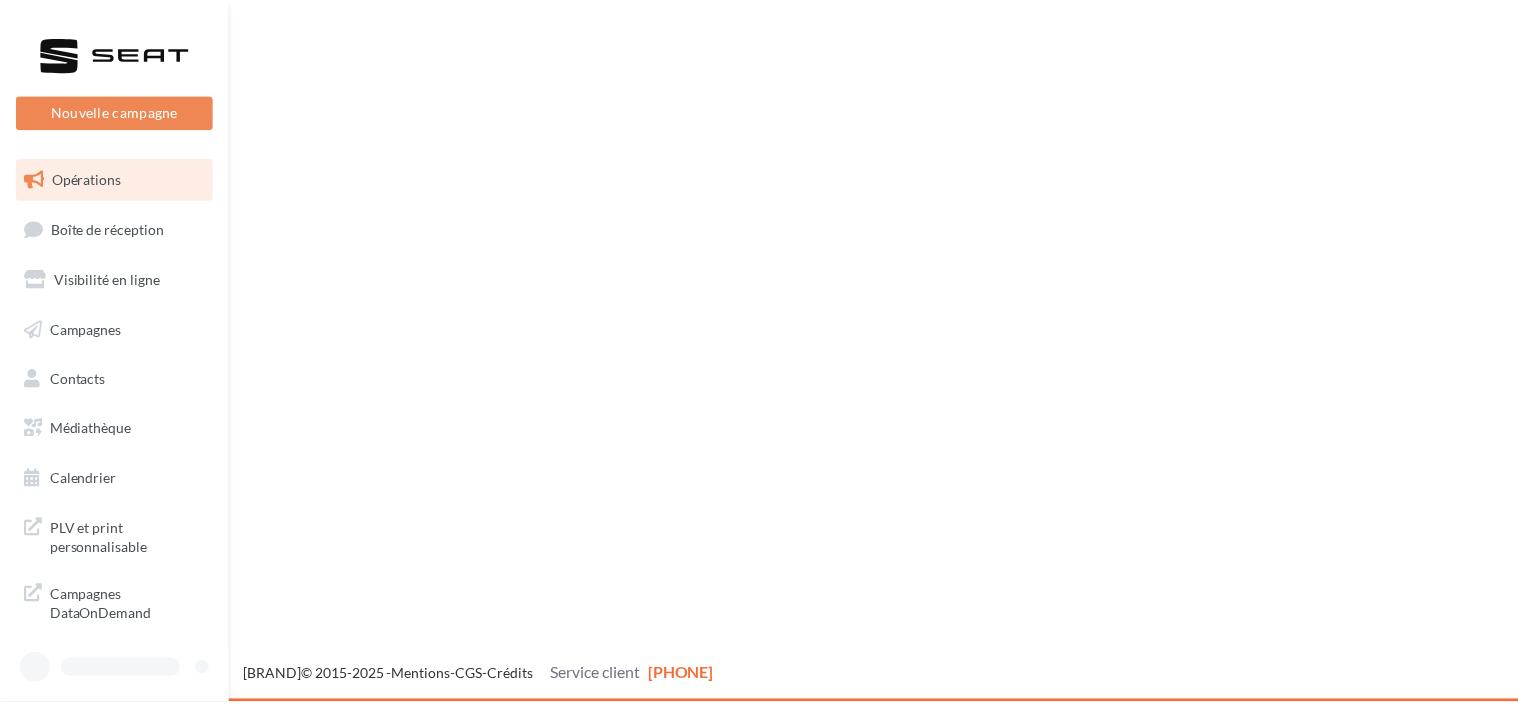 scroll, scrollTop: 0, scrollLeft: 0, axis: both 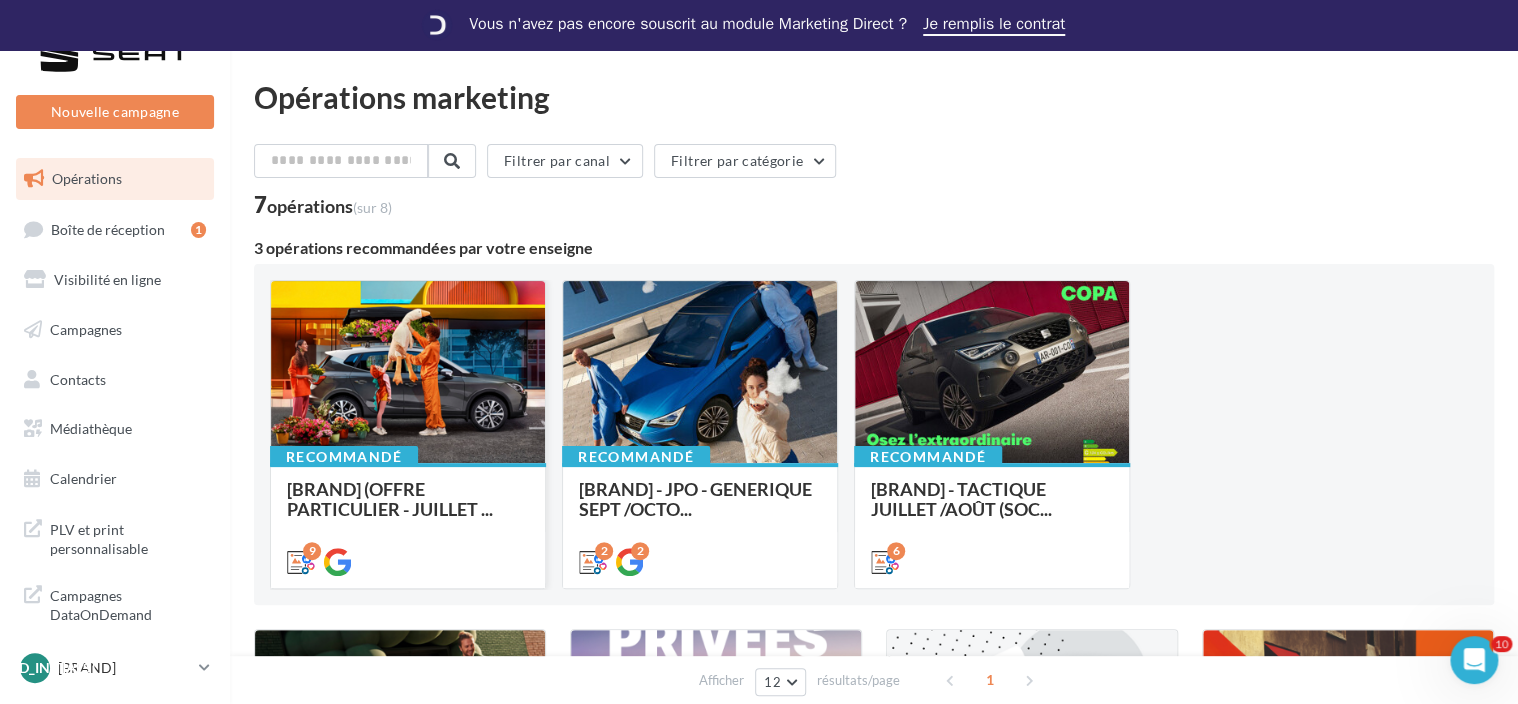click at bounding box center (408, 373) 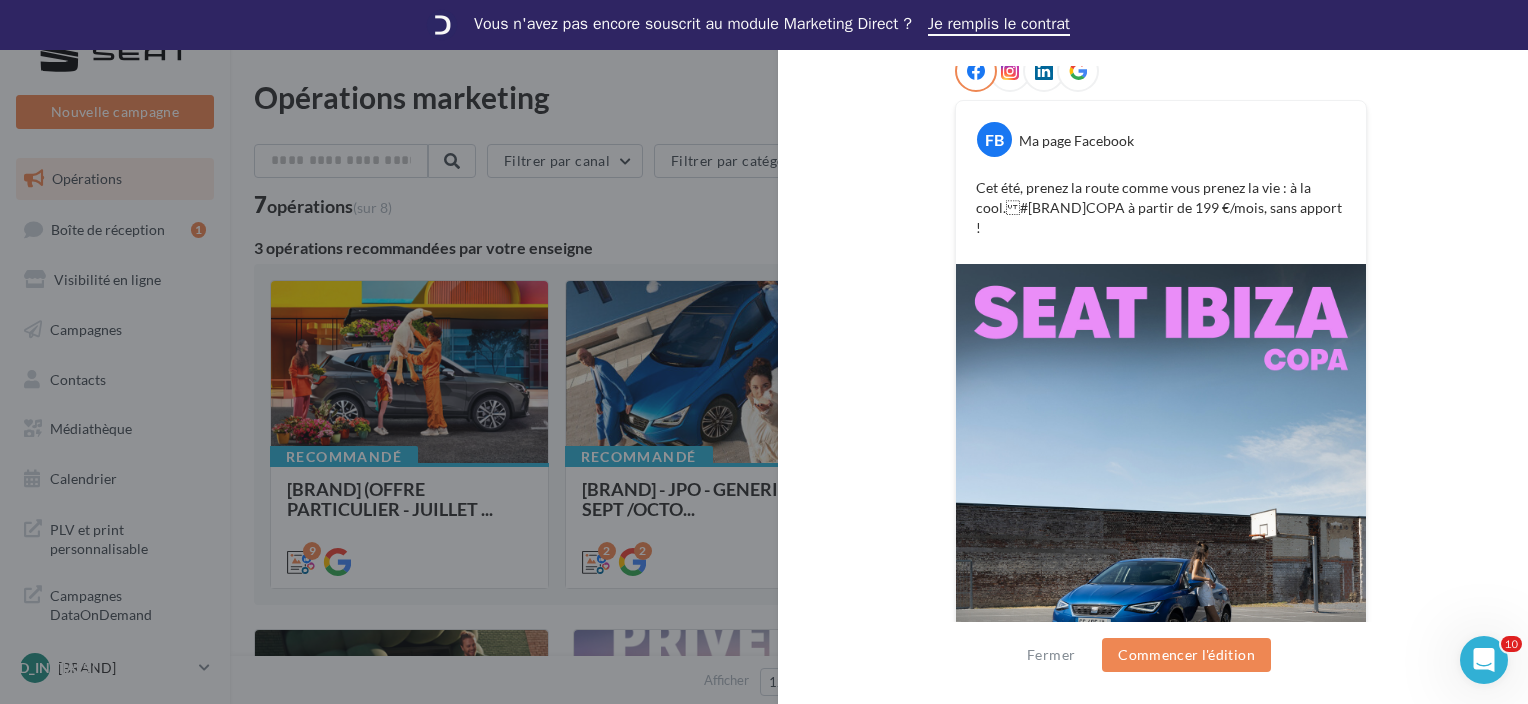 scroll, scrollTop: 188, scrollLeft: 0, axis: vertical 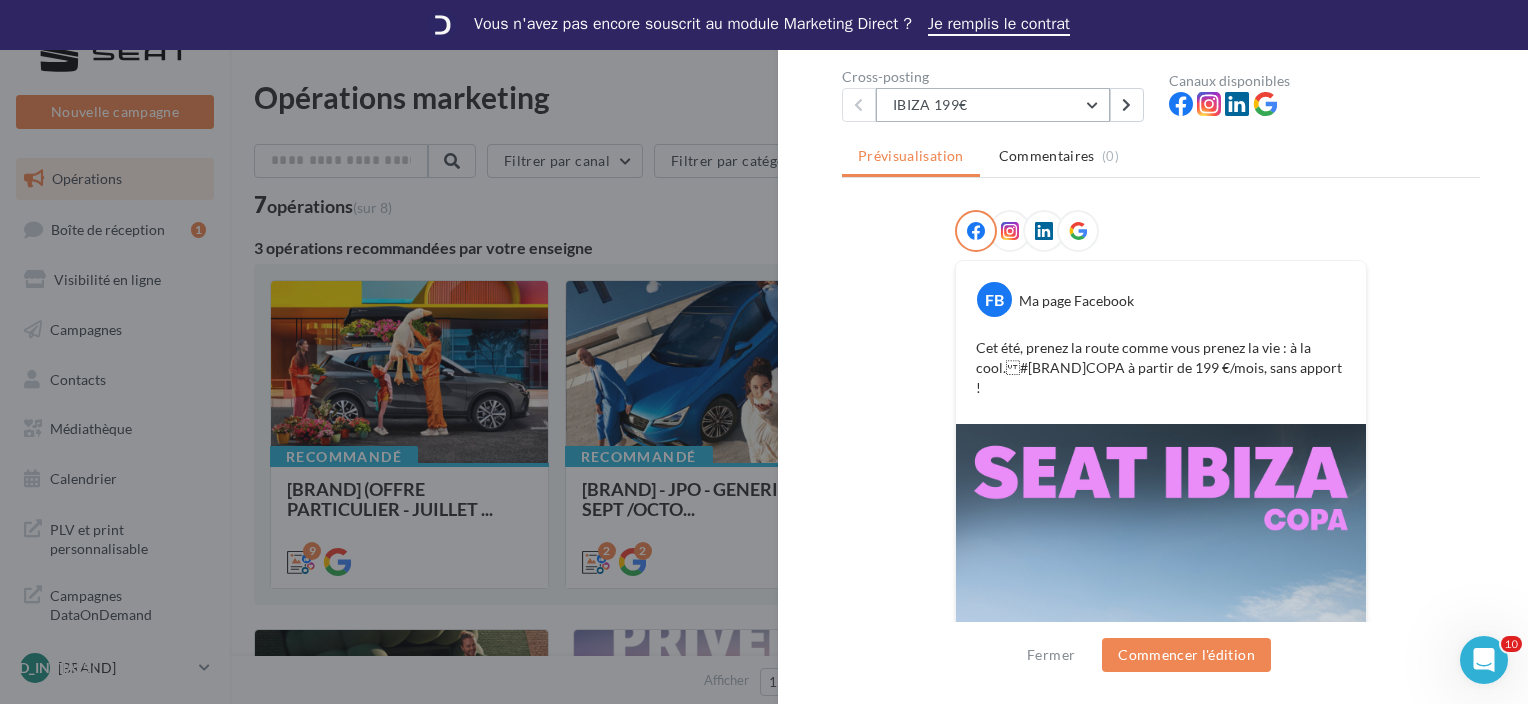 click on "IBIZA 199€" at bounding box center [993, 105] 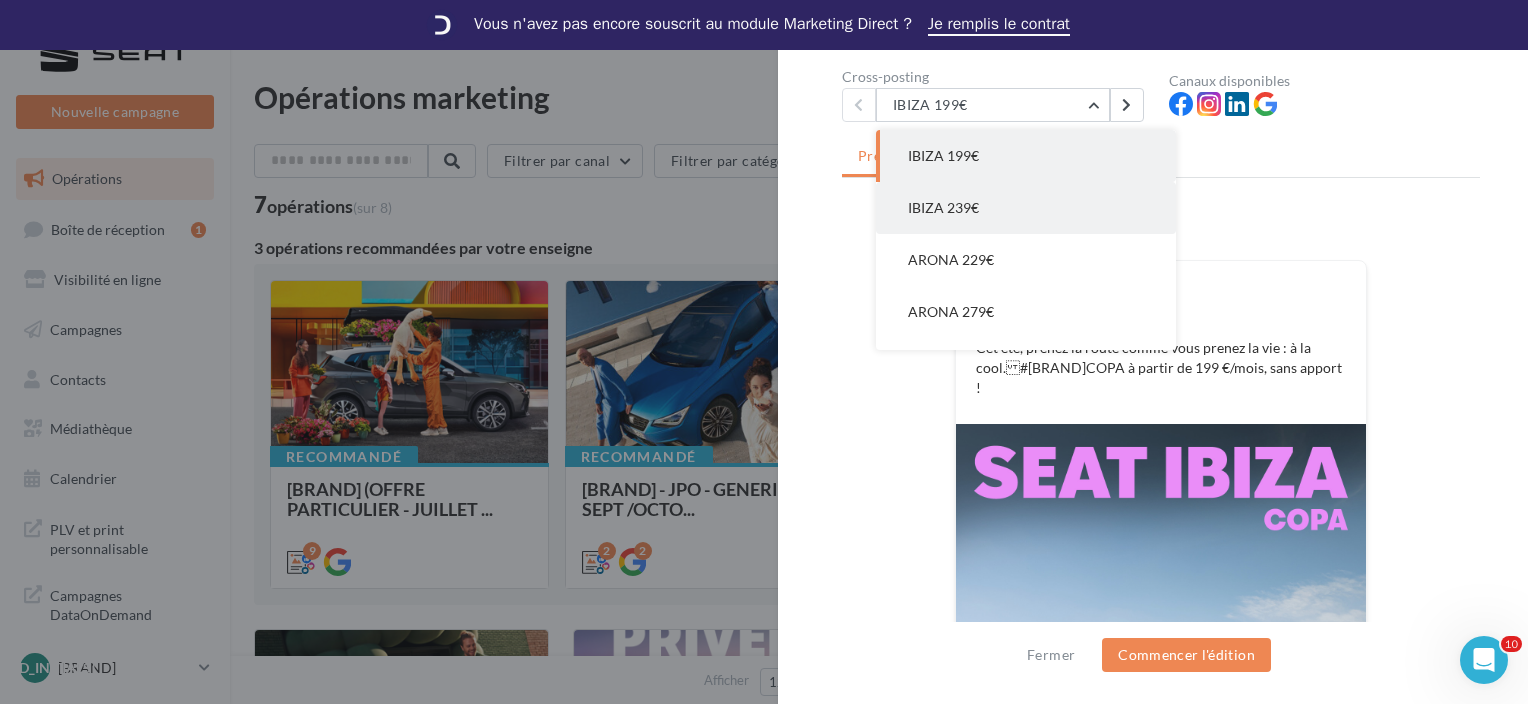 click on "IBIZA 239€" at bounding box center [943, 155] 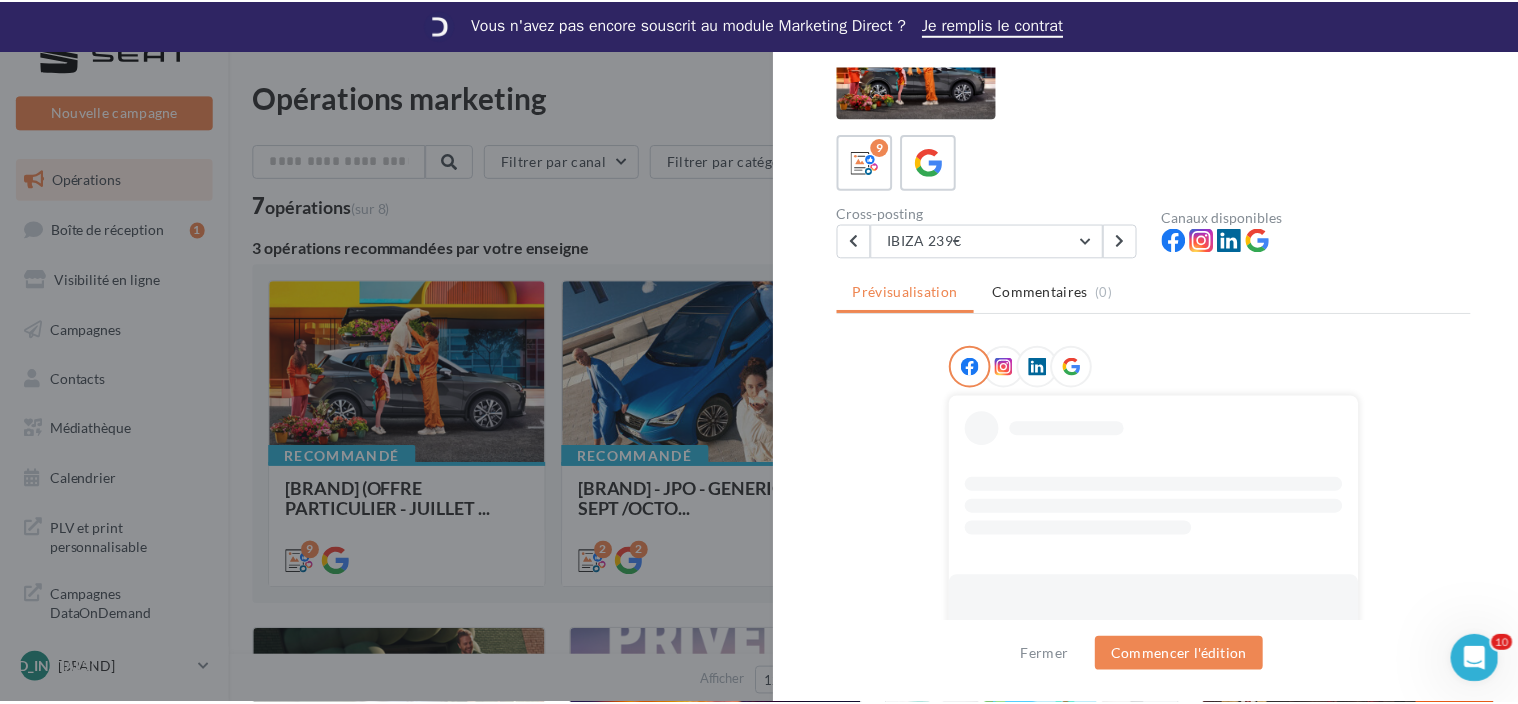 scroll, scrollTop: 0, scrollLeft: 0, axis: both 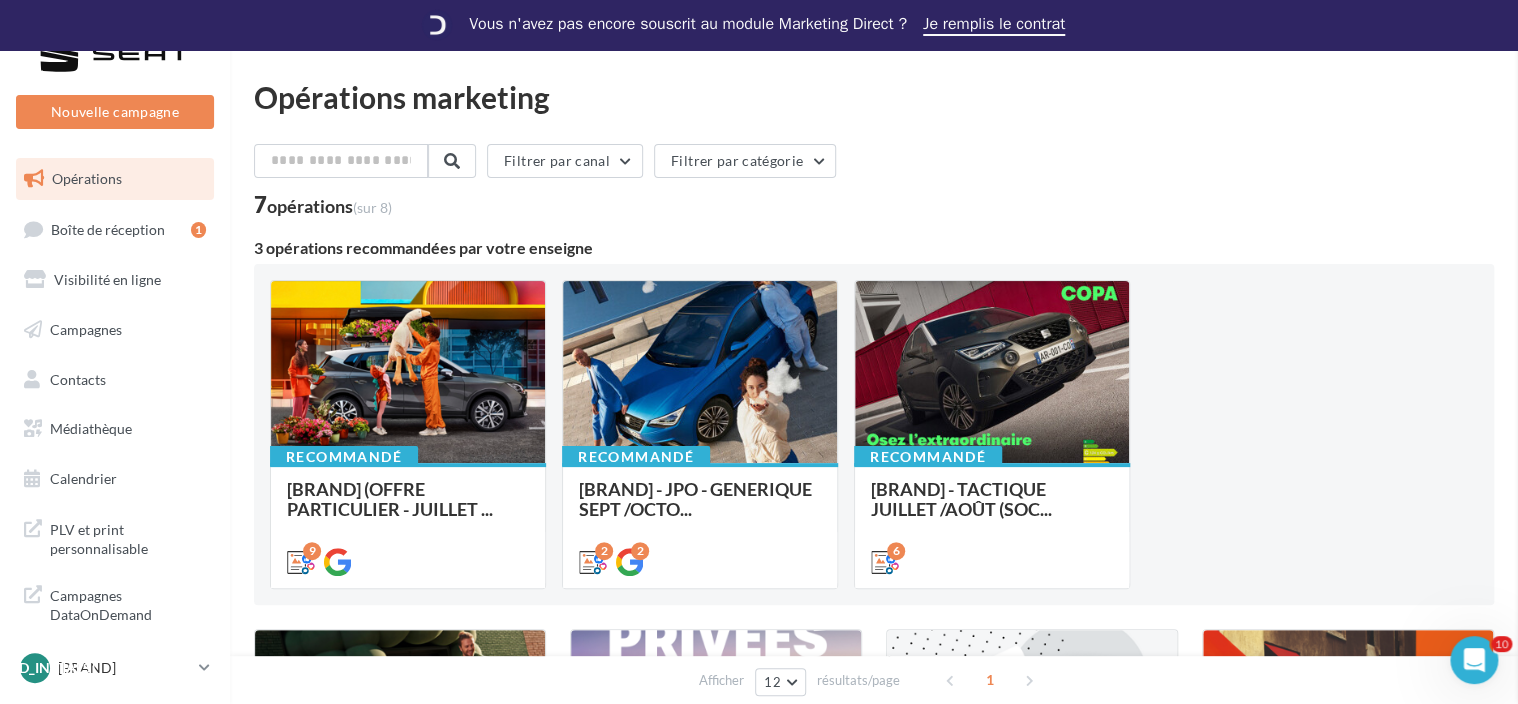 click at bounding box center (2277, 352) 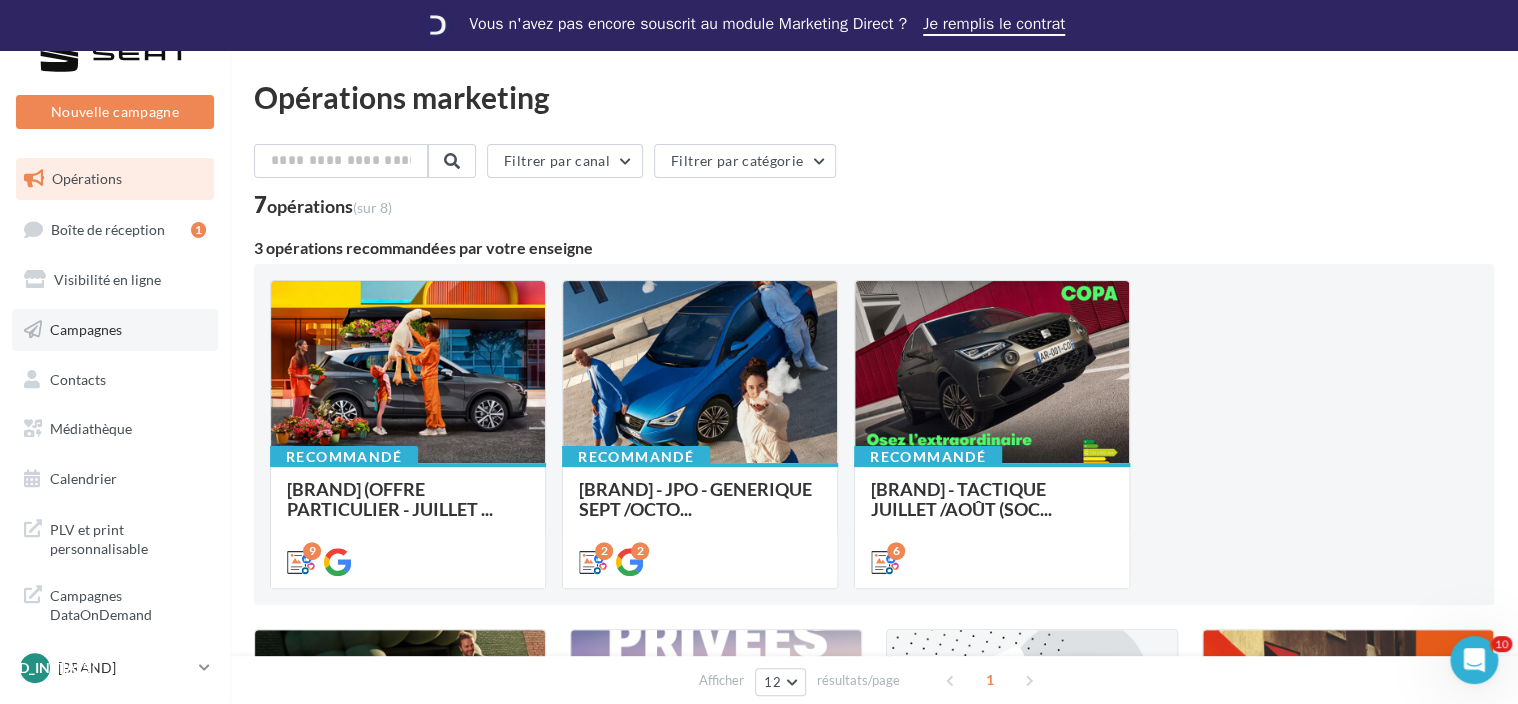 click on "Campagnes" at bounding box center [86, 329] 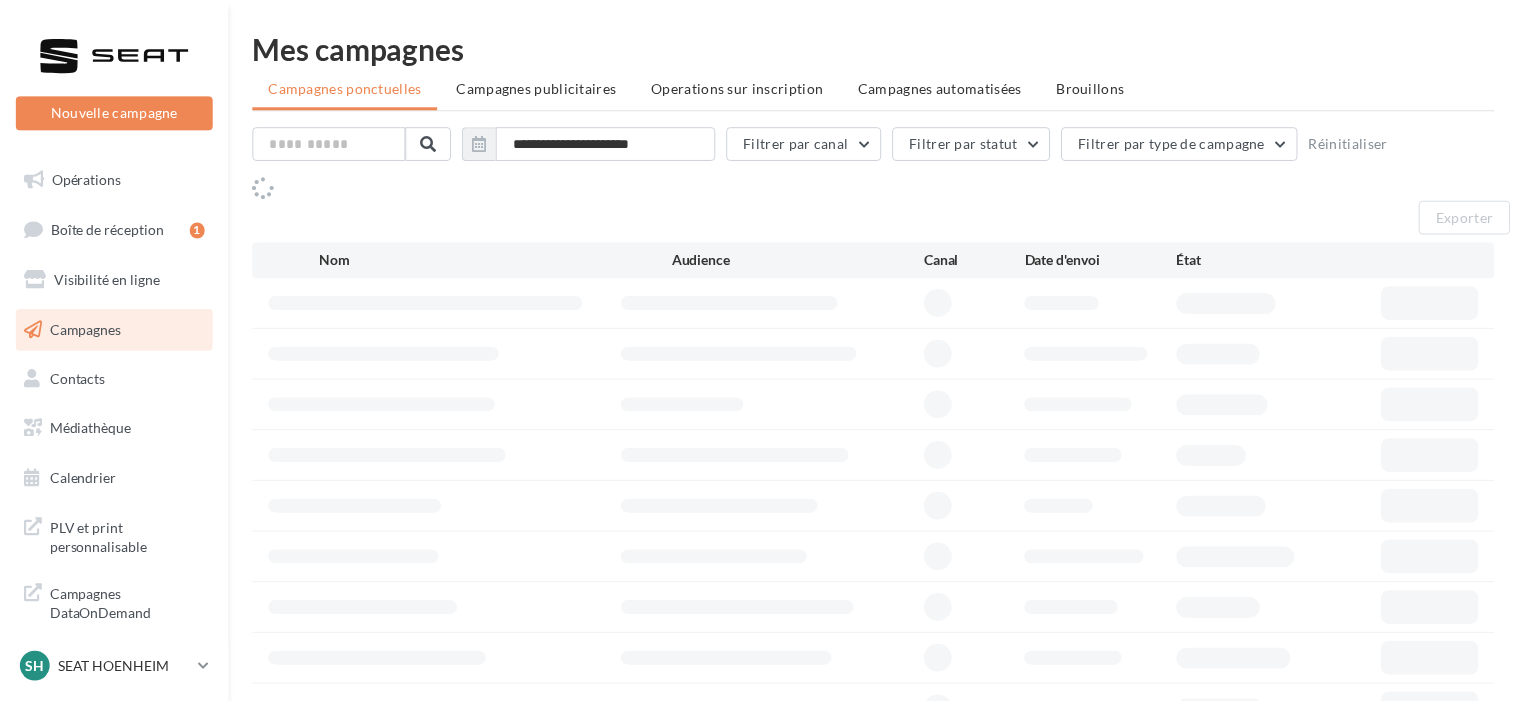 scroll, scrollTop: 0, scrollLeft: 0, axis: both 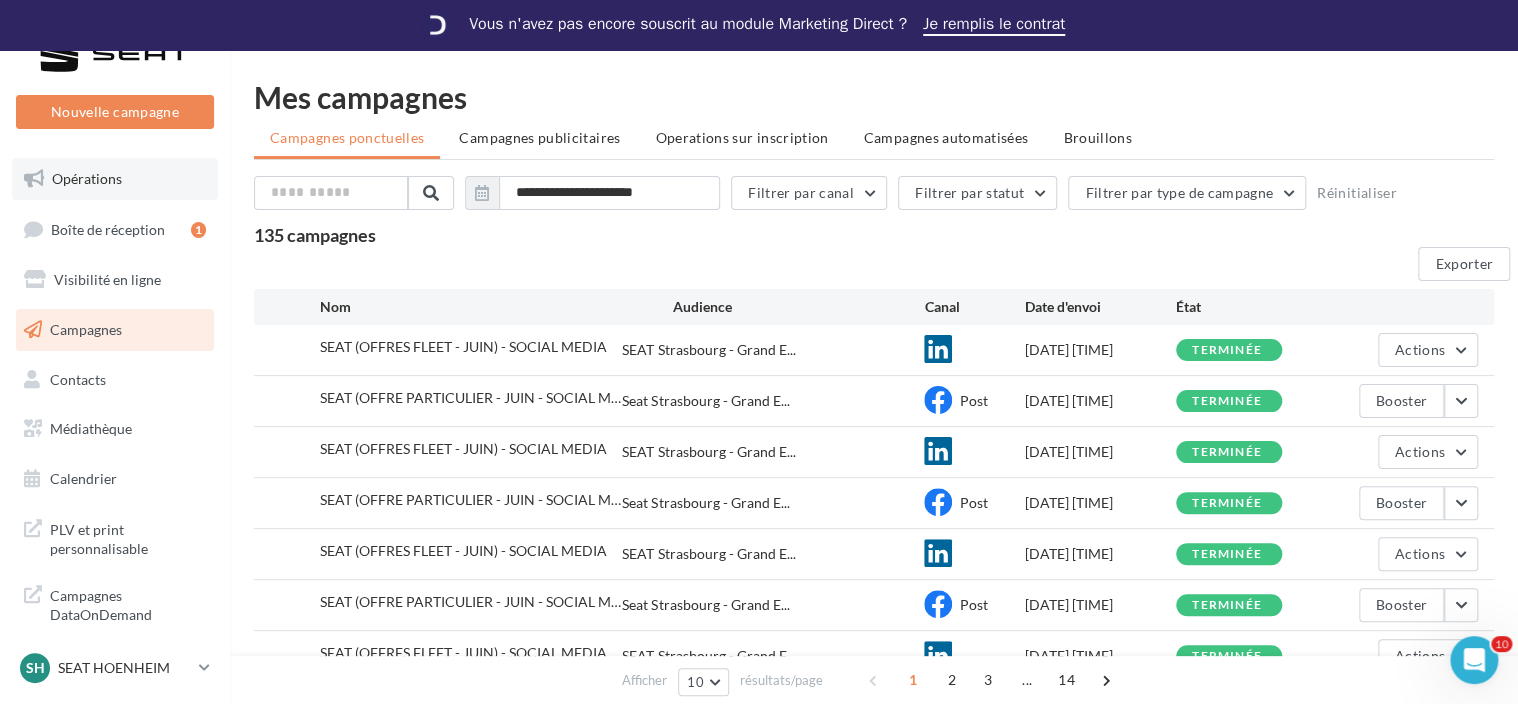 click on "Opérations" at bounding box center [115, 179] 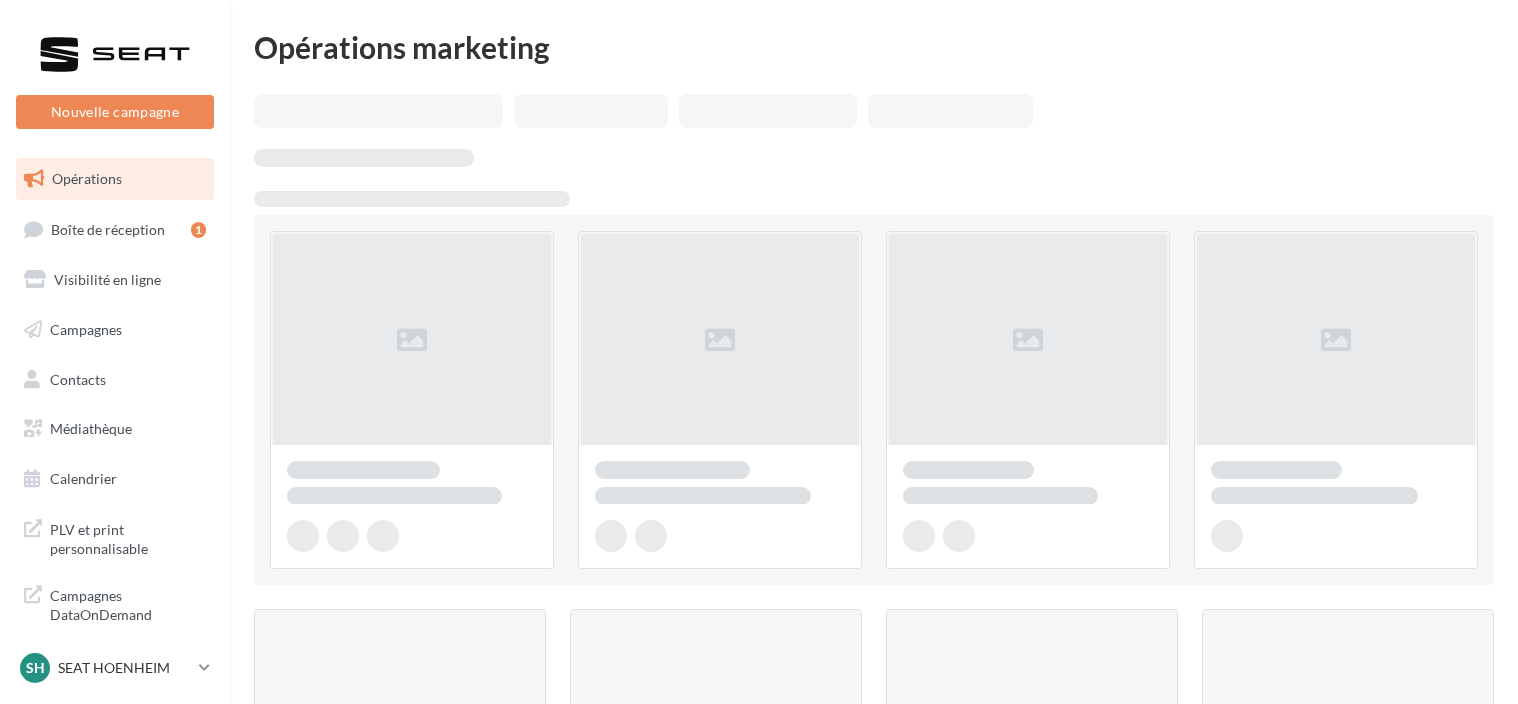 scroll, scrollTop: 0, scrollLeft: 0, axis: both 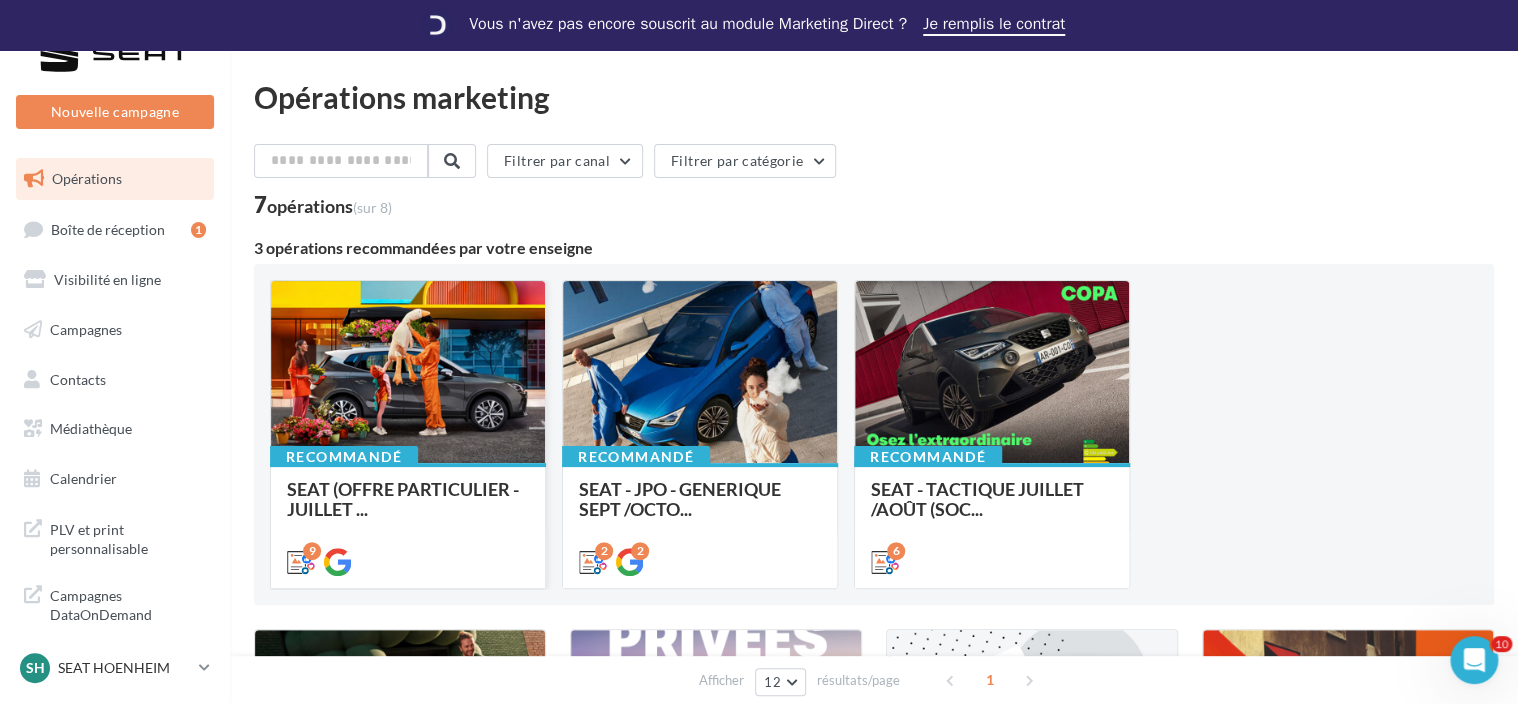 click on "Recommandé" at bounding box center (344, 457) 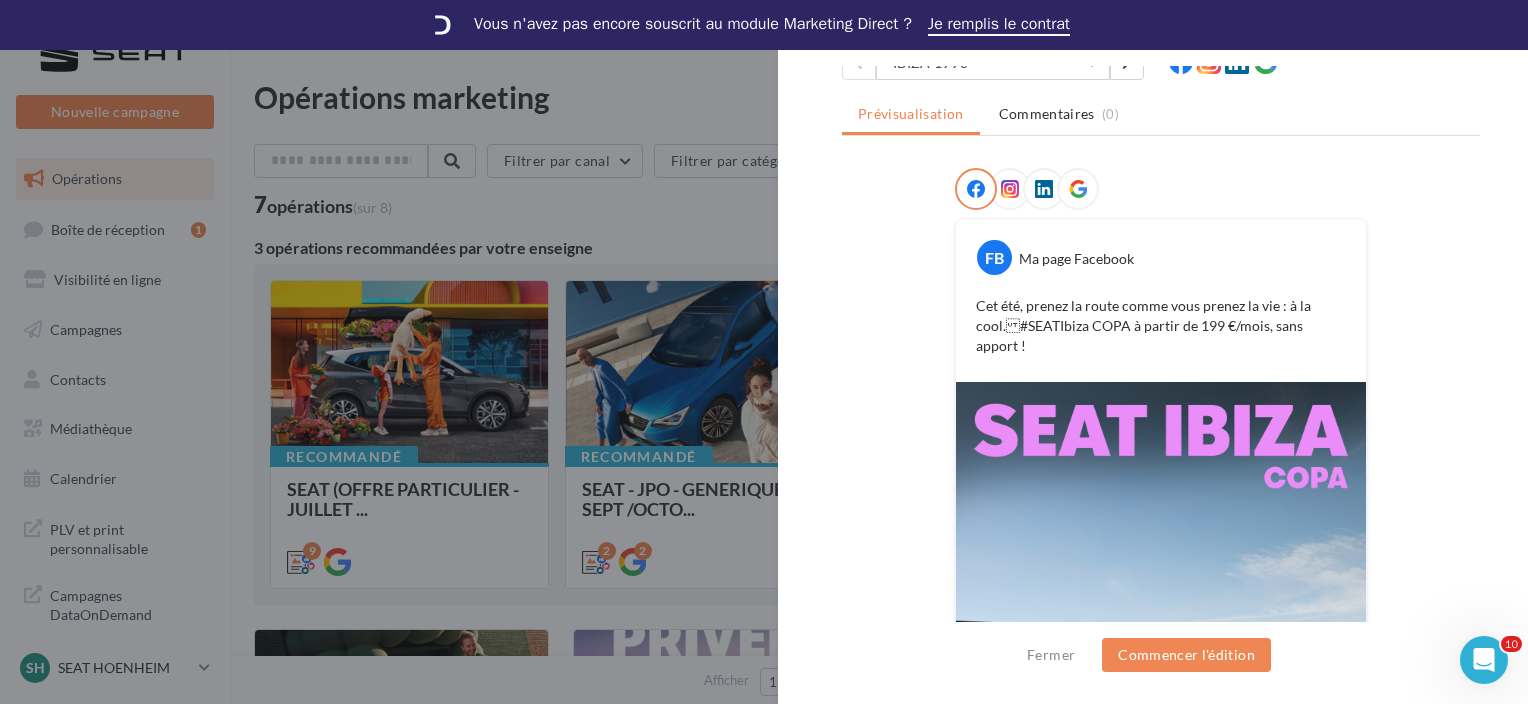 scroll, scrollTop: 0, scrollLeft: 0, axis: both 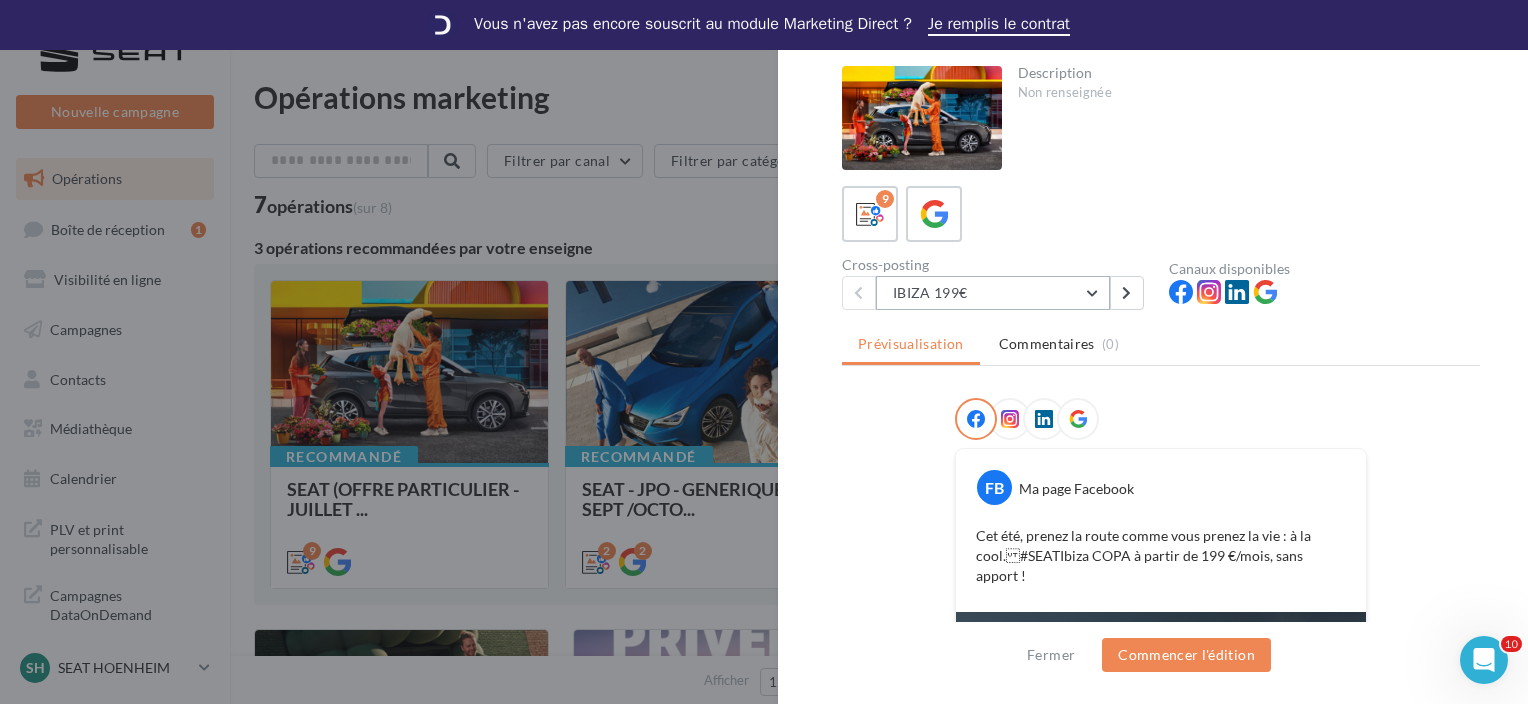 click on "IBIZA 199€" at bounding box center [993, 293] 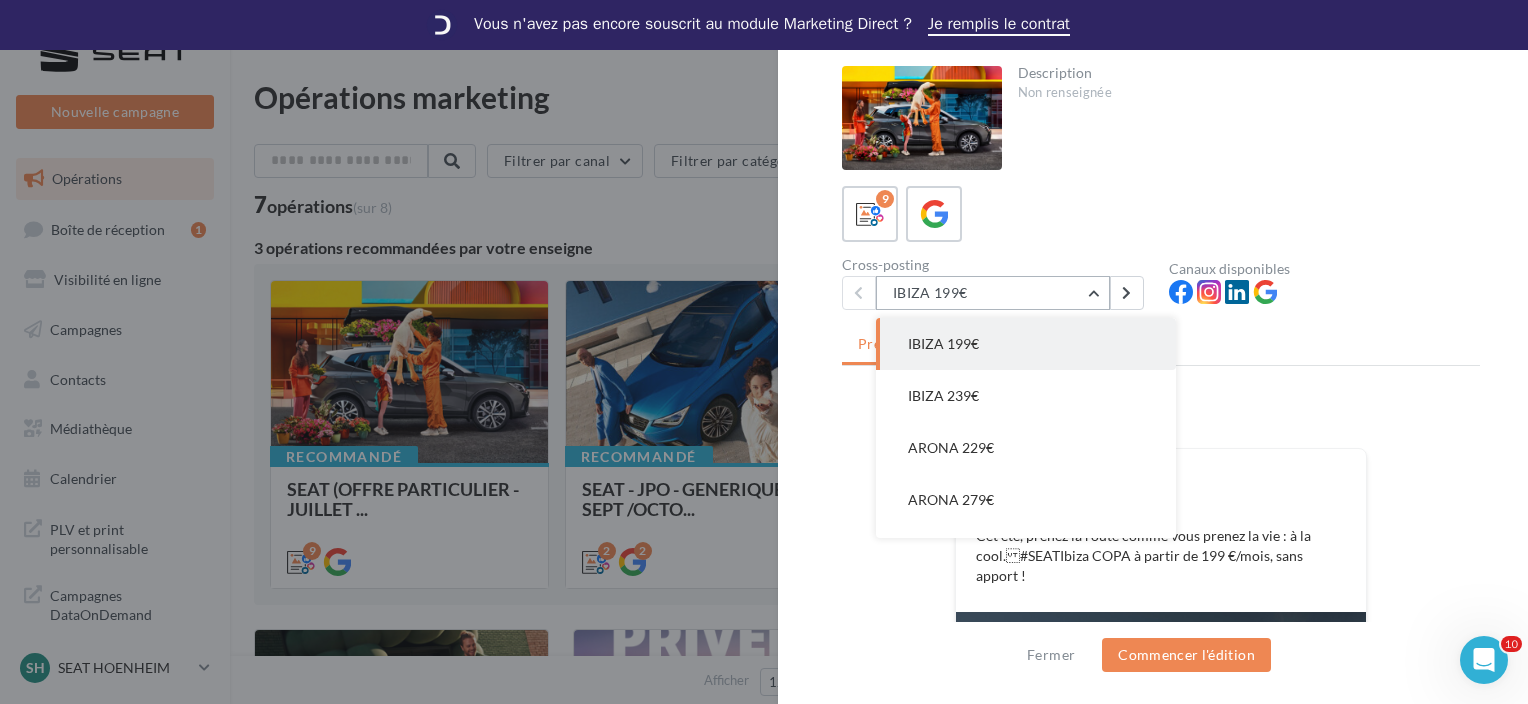 click on "IBIZA 199€" at bounding box center [993, 293] 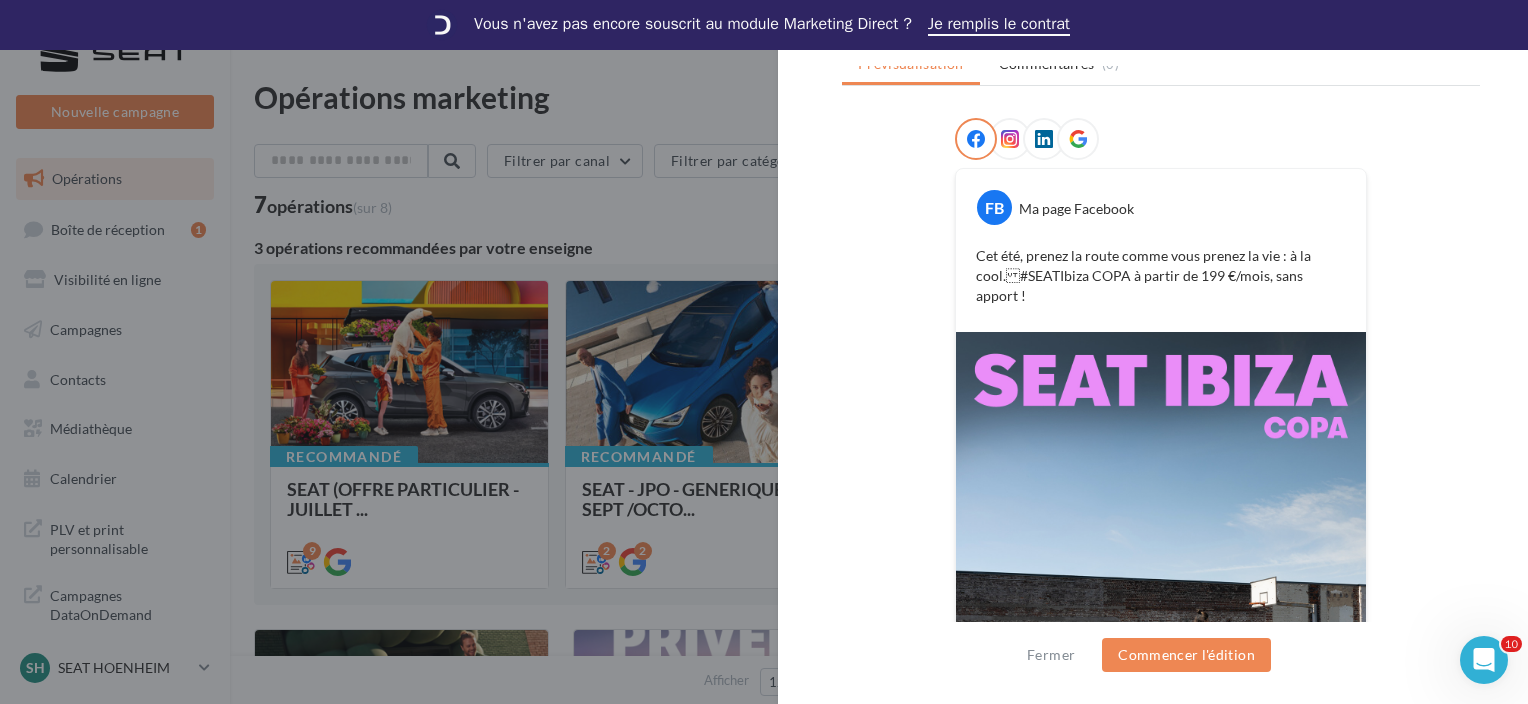 scroll, scrollTop: 0, scrollLeft: 0, axis: both 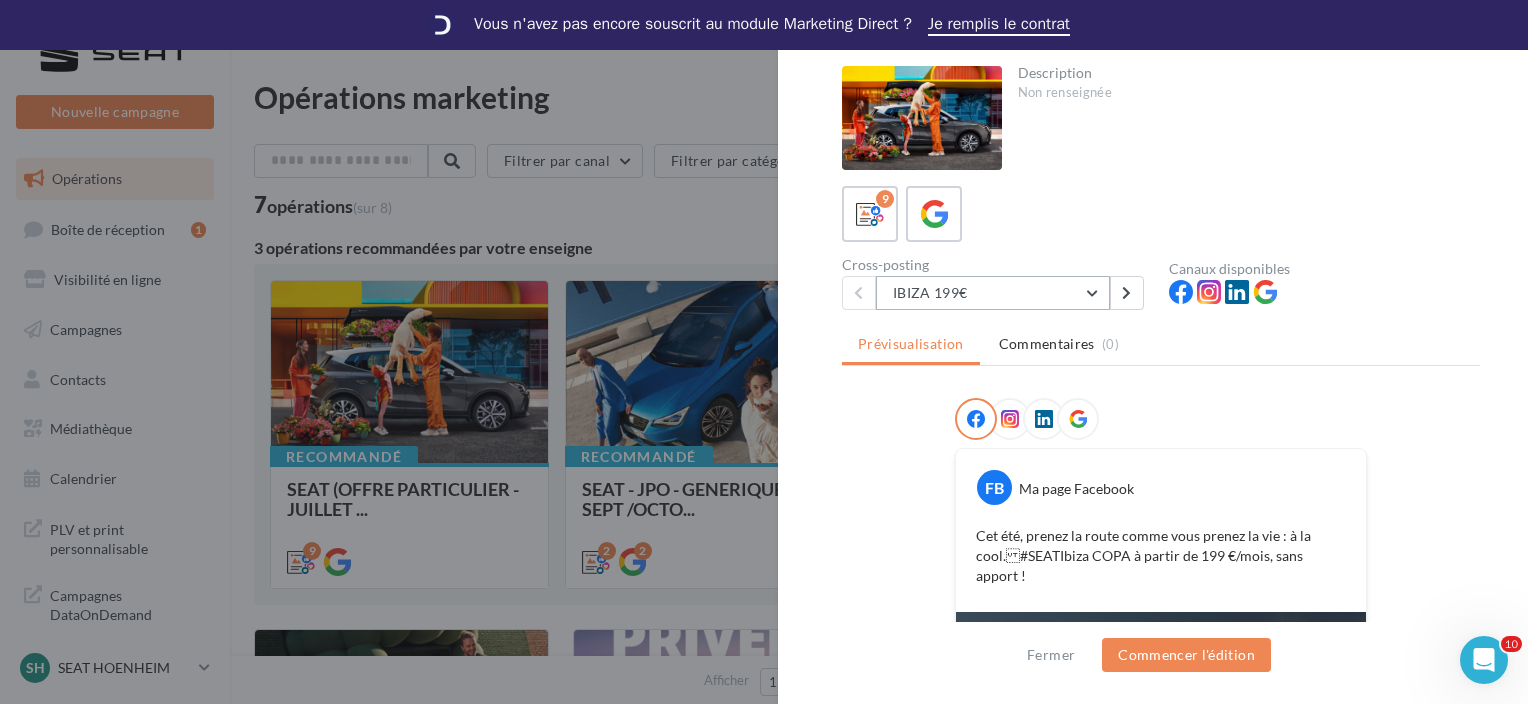 click on "IBIZA 199€" at bounding box center [993, 293] 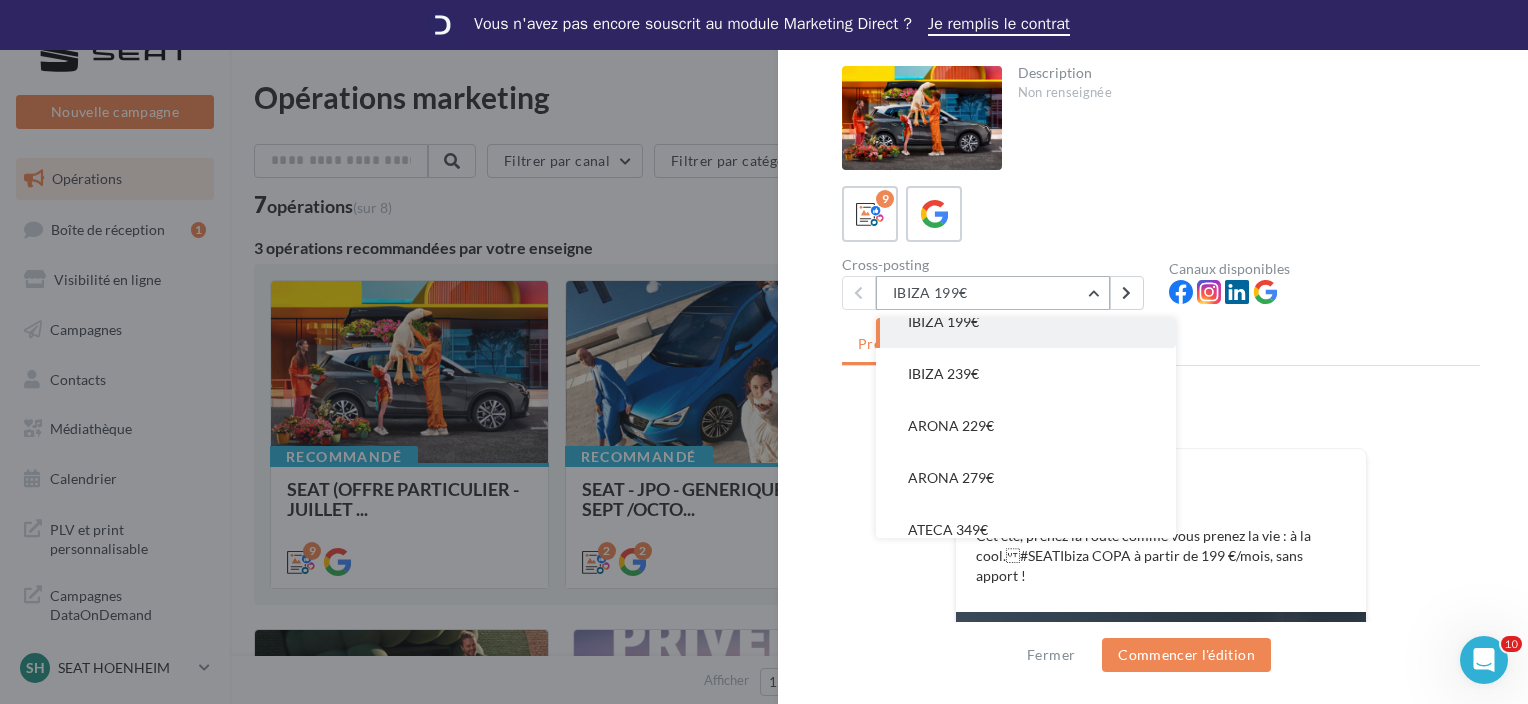 scroll, scrollTop: 0, scrollLeft: 0, axis: both 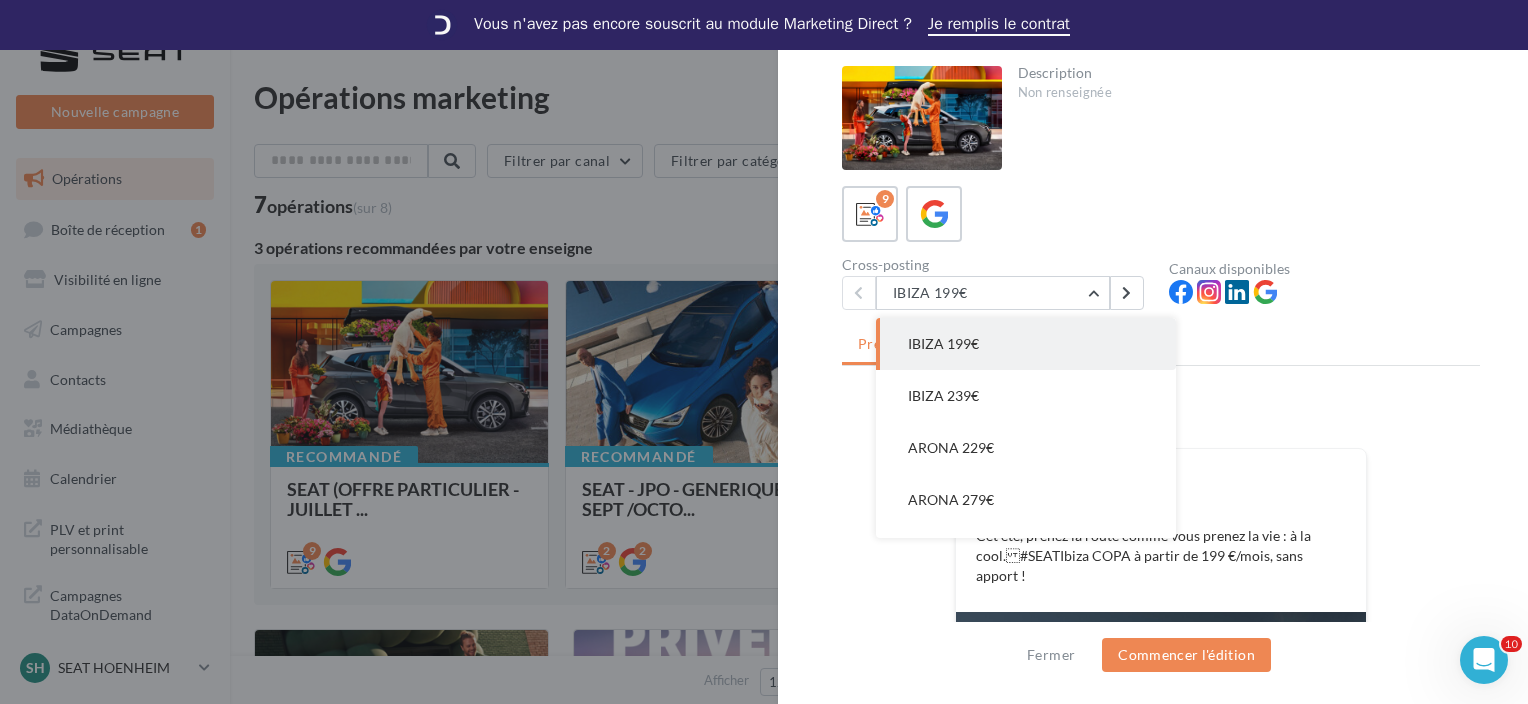 click on "Description
Non renseignée
9
Cross-posting
IBIZA 199€
IBIZA 199€     IBIZA 239€     ARONA 229€     ARONA 279€     ATECA 349€     ATECA 279€     LEON 289€     LEON 549€     LEON 309€
Canaux disponibles
Prévisualisation
Commentaires
(0)
FB
Ma page Facebook
Cet été, prenez la route comme vous prenez la vie : à la cool.#SEATIbiza COPA à partir de 199 €/mois, sans apport !" at bounding box center (1161, 353) 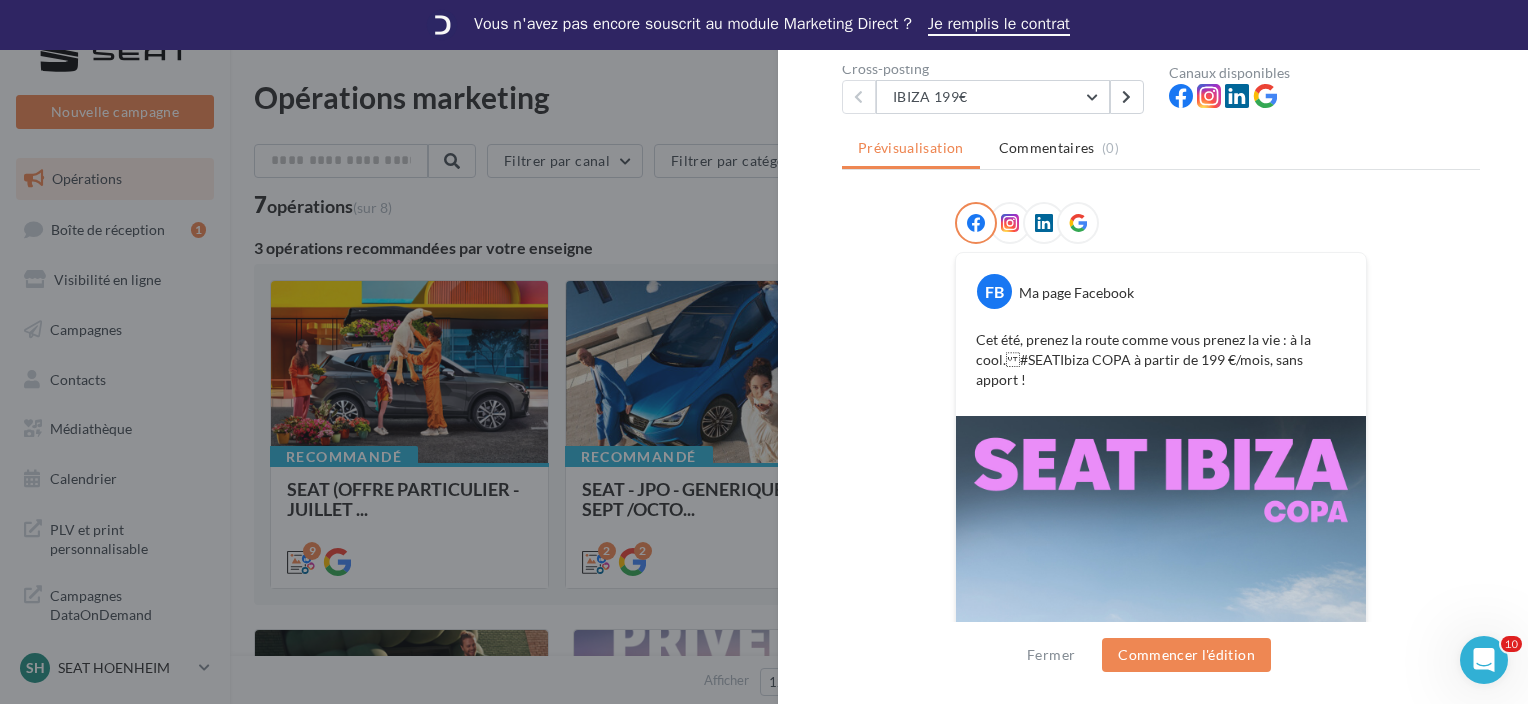 scroll, scrollTop: 200, scrollLeft: 0, axis: vertical 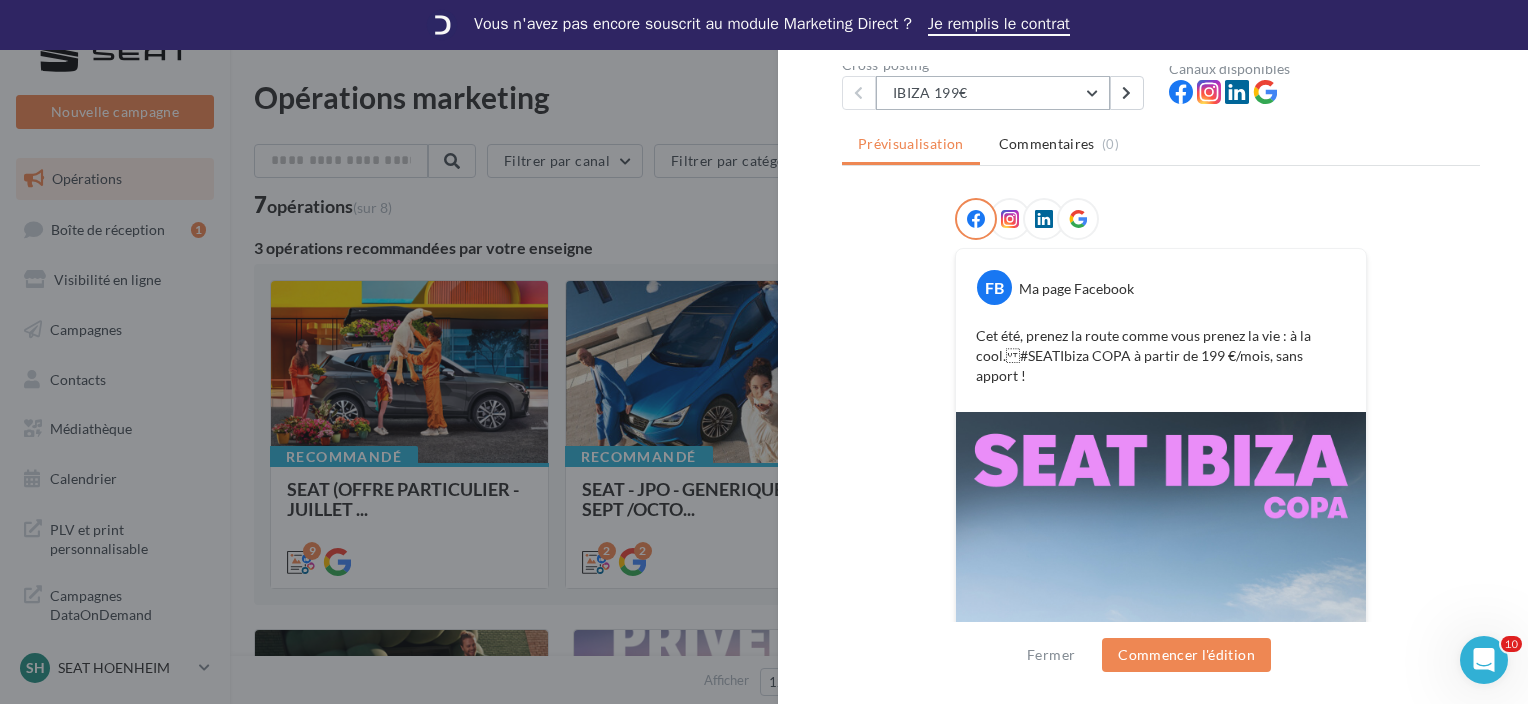 click on "IBIZA 199€" at bounding box center [993, 93] 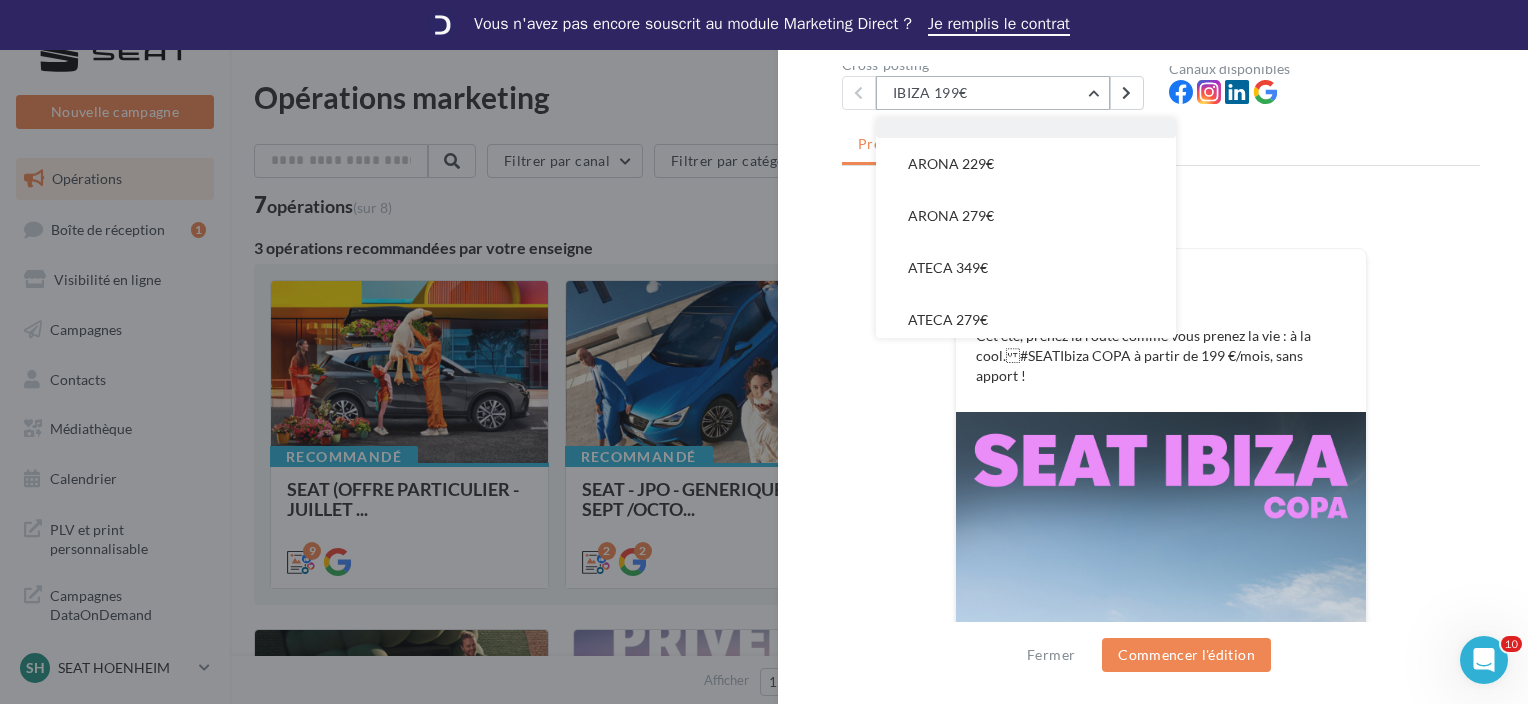 scroll, scrollTop: 0, scrollLeft: 0, axis: both 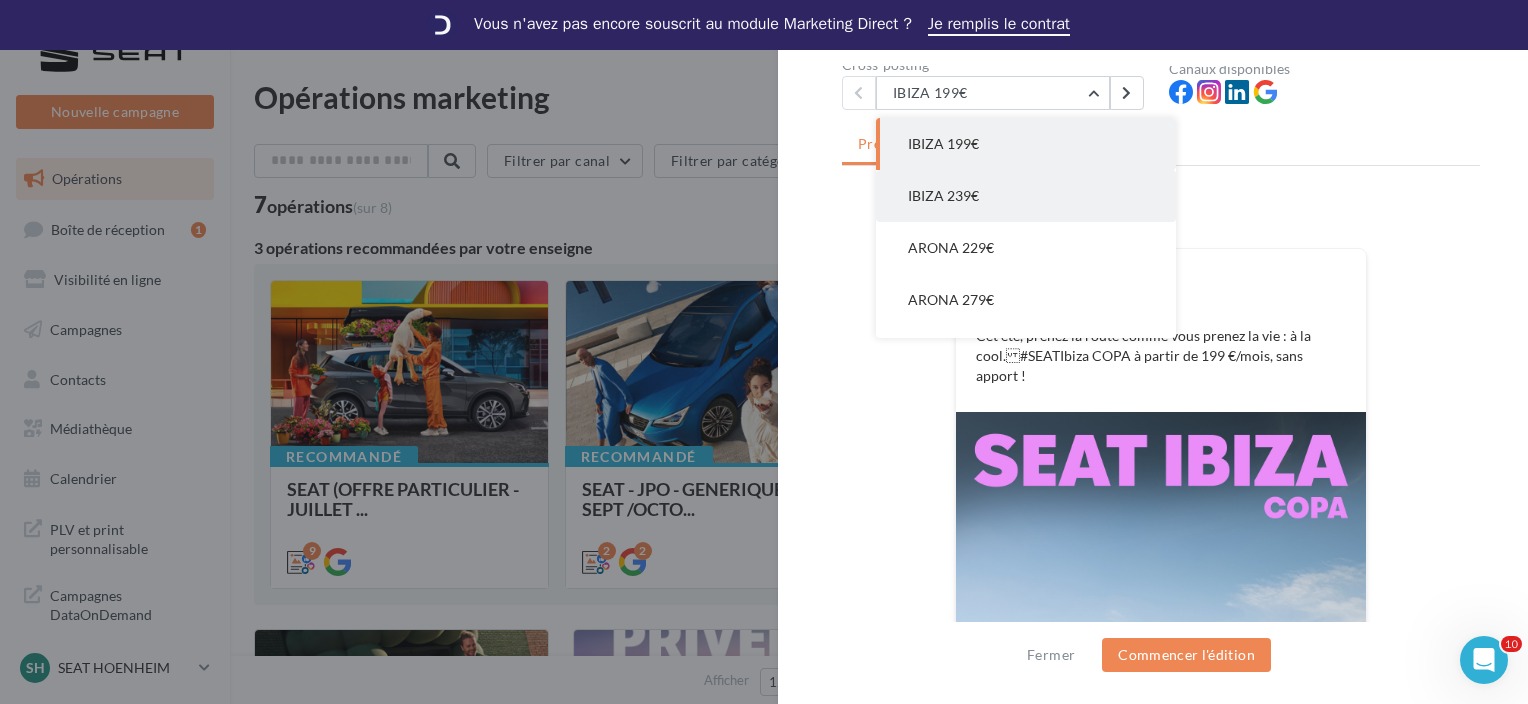 click on "IBIZA 239€" at bounding box center (1026, 144) 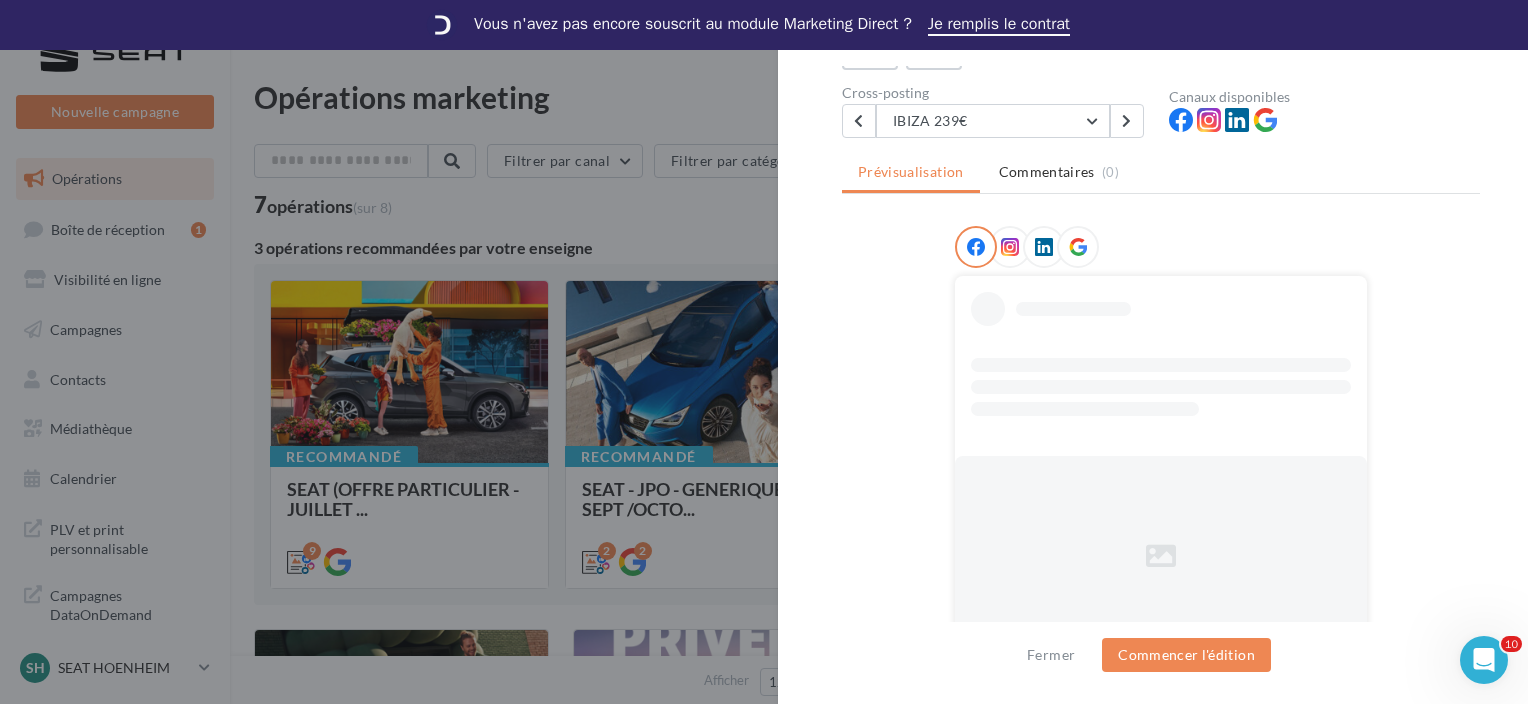 scroll, scrollTop: 185, scrollLeft: 0, axis: vertical 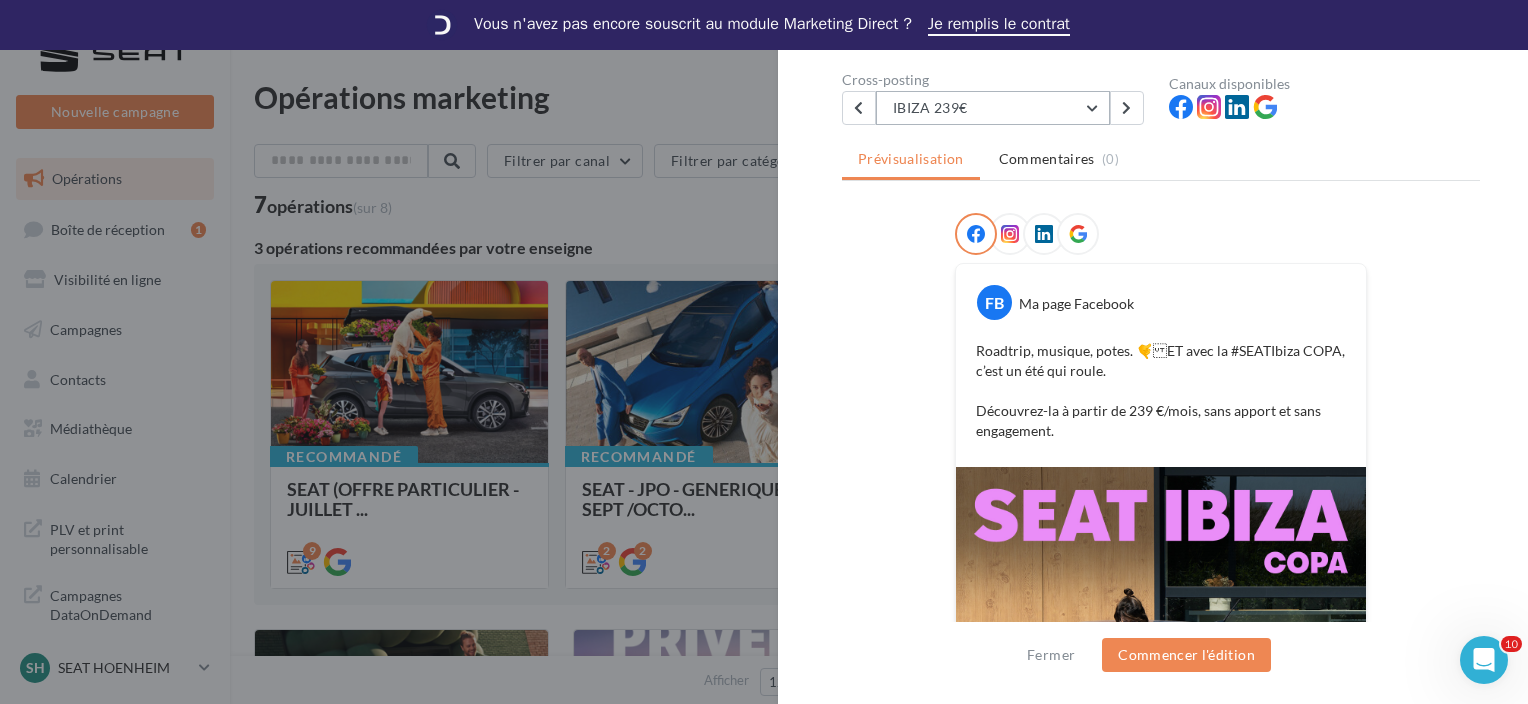 click on "IBIZA 239€" at bounding box center (993, 108) 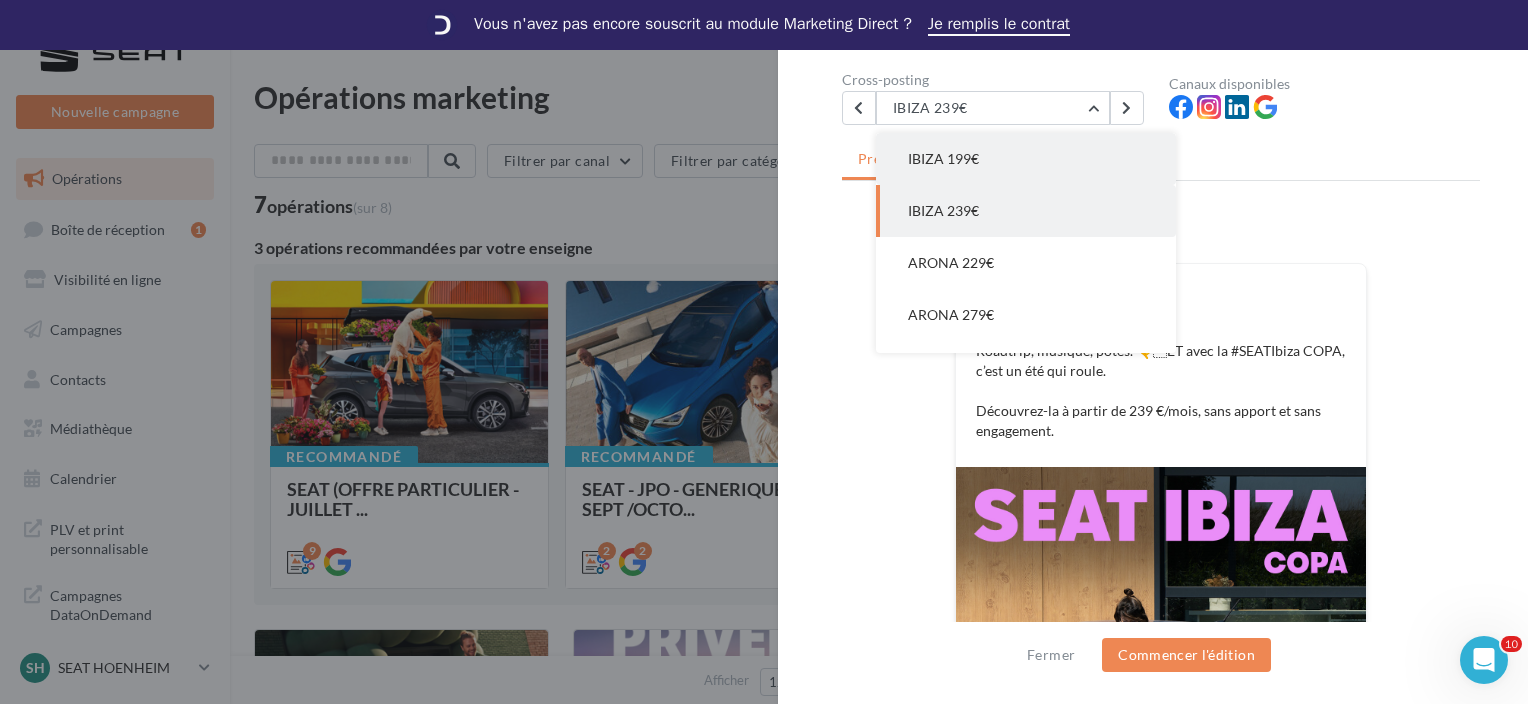 click on "IBIZA 199€" at bounding box center [1026, 159] 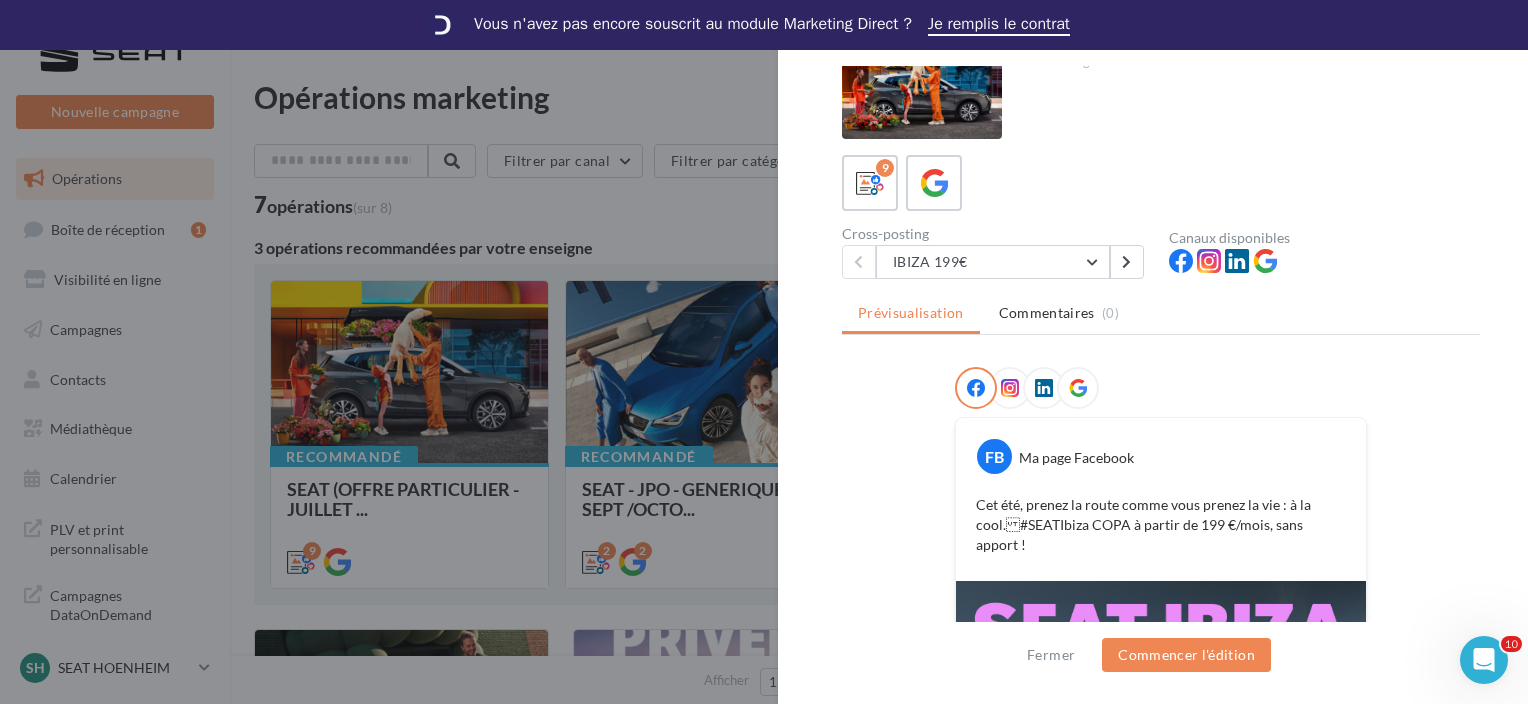 scroll, scrollTop: 0, scrollLeft: 0, axis: both 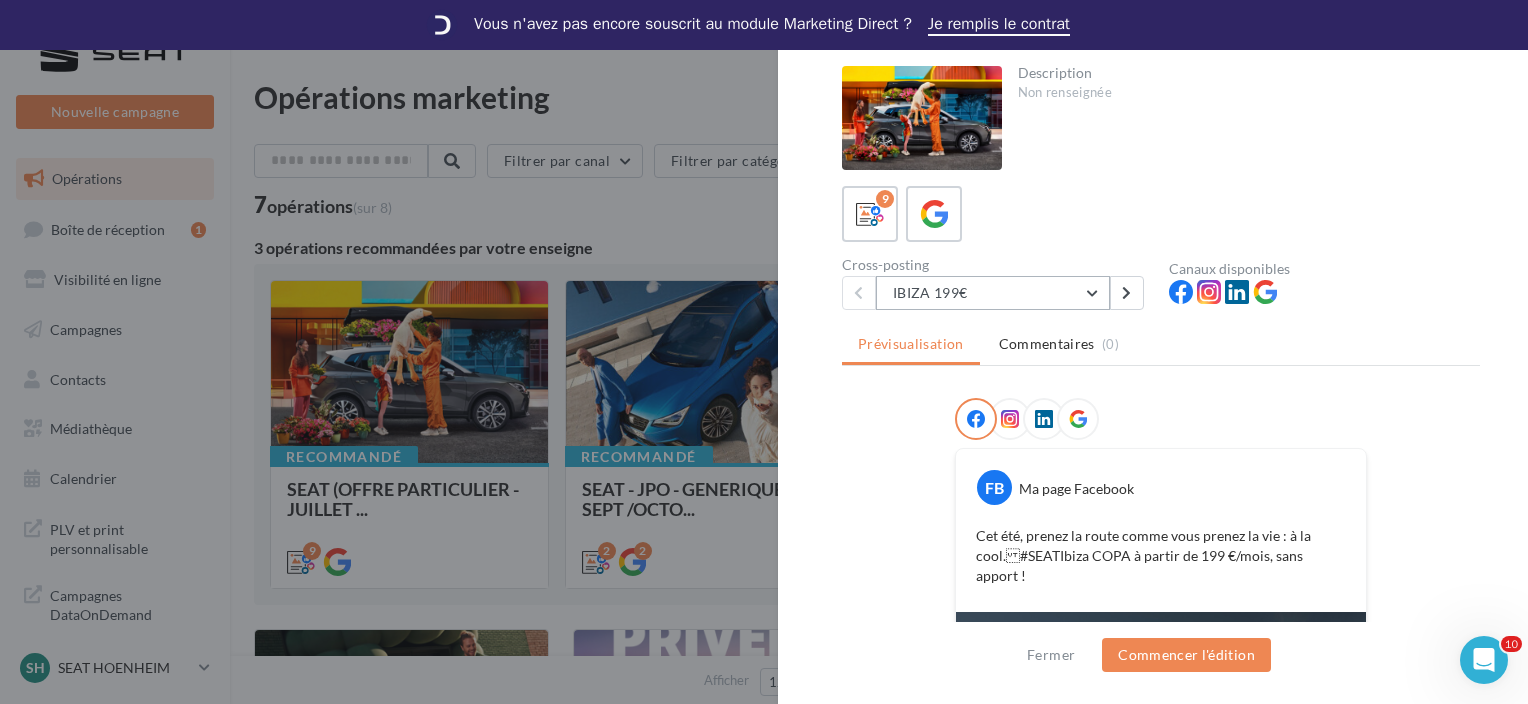 click on "IBIZA 199€" at bounding box center (993, 293) 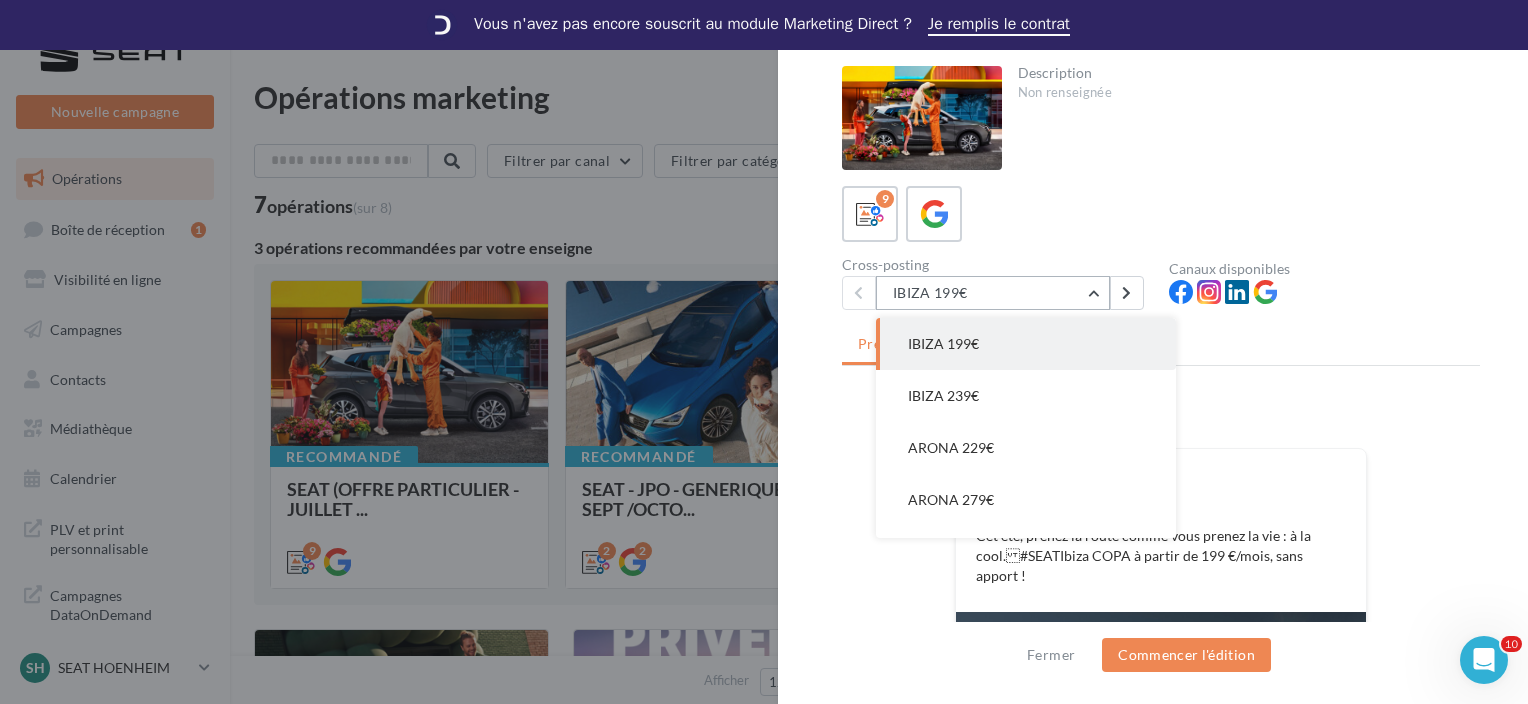 scroll, scrollTop: 200, scrollLeft: 0, axis: vertical 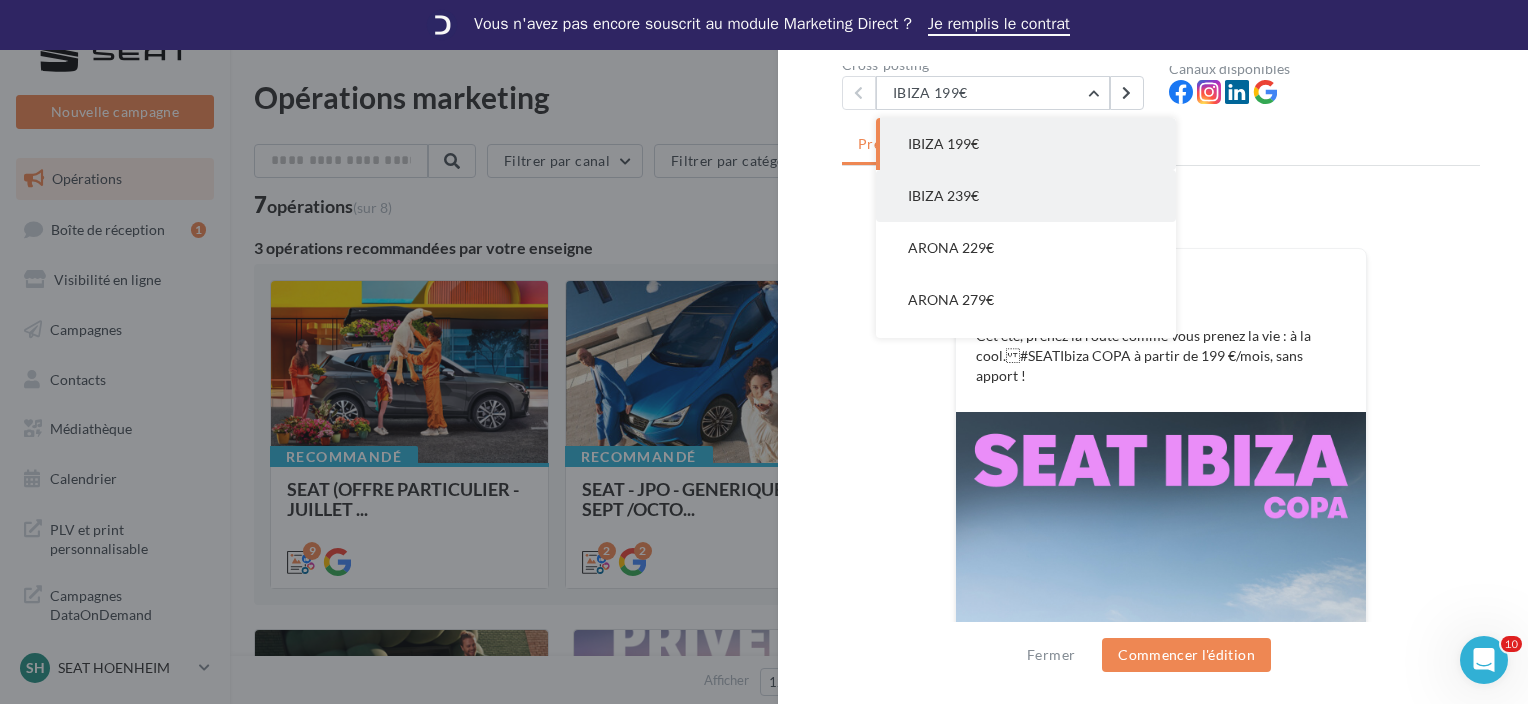 click on "IBIZA 239€" at bounding box center [1026, 144] 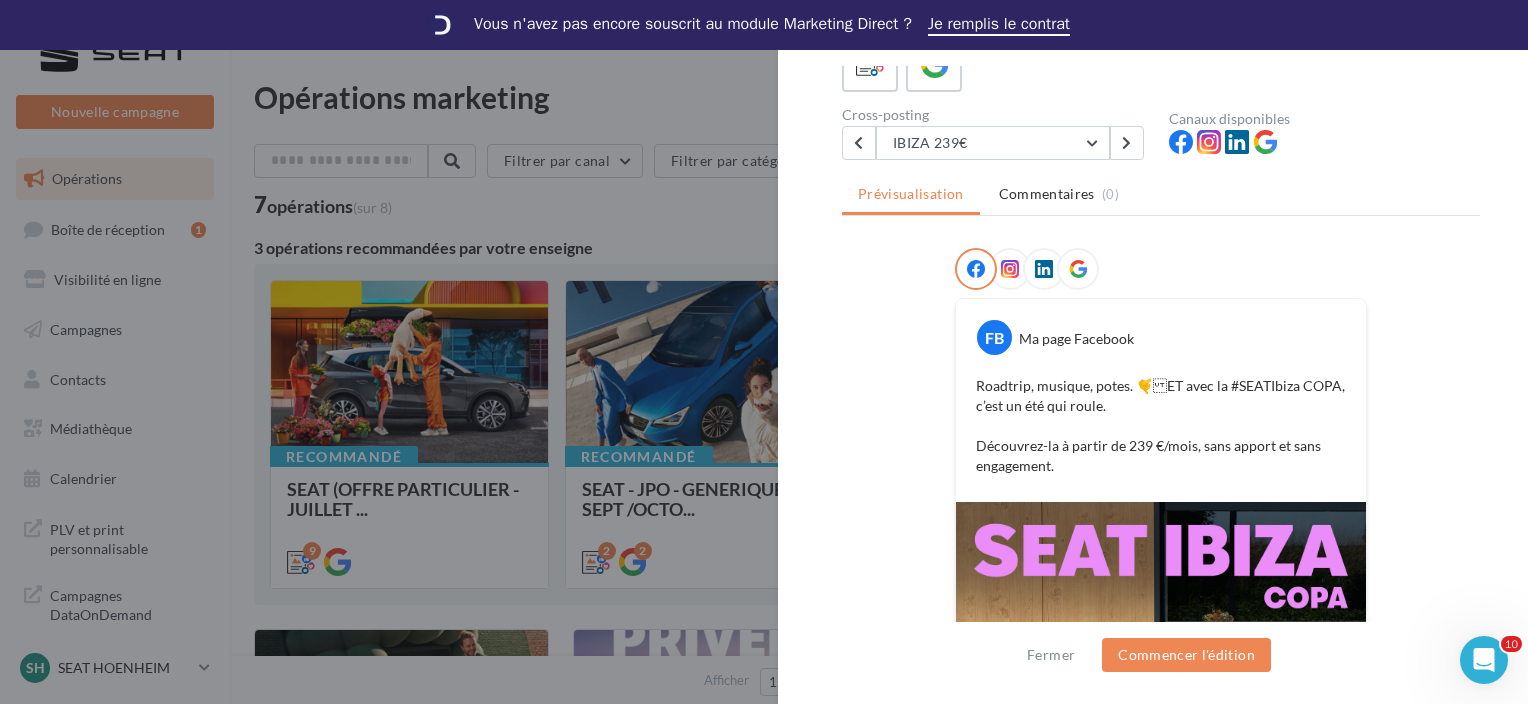 scroll, scrollTop: 148, scrollLeft: 0, axis: vertical 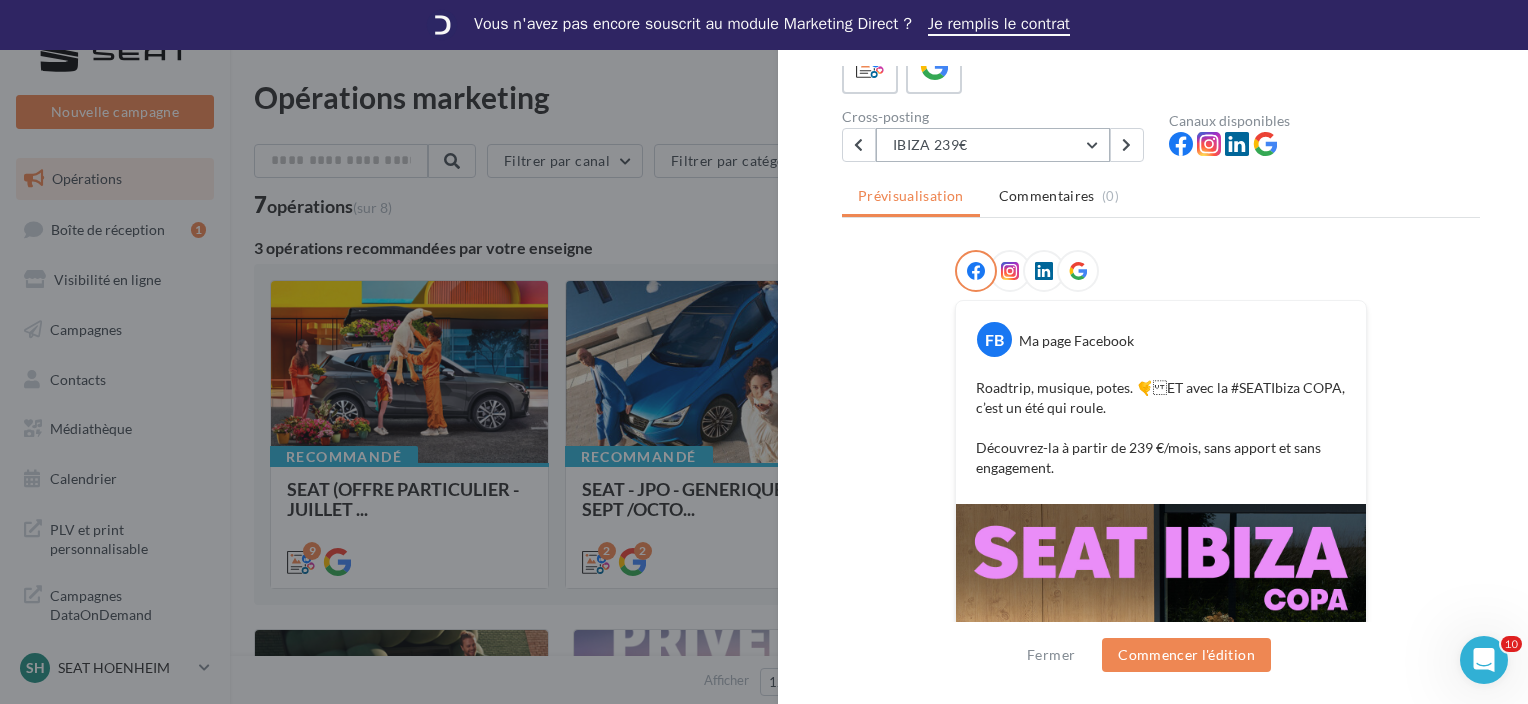 click on "IBIZA 239€" at bounding box center [993, 145] 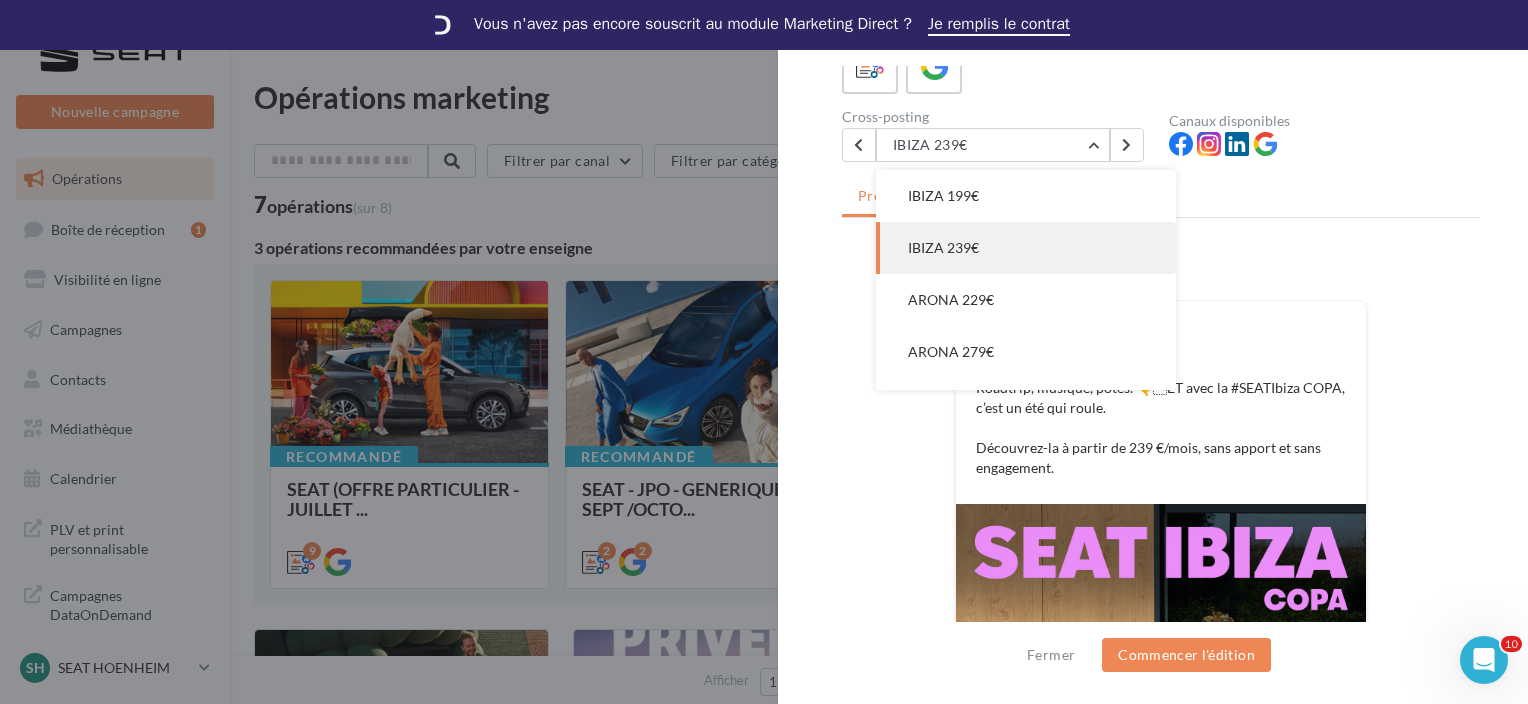 click on "Prévisualisation
Commentaires
(0)" at bounding box center (1161, 198) 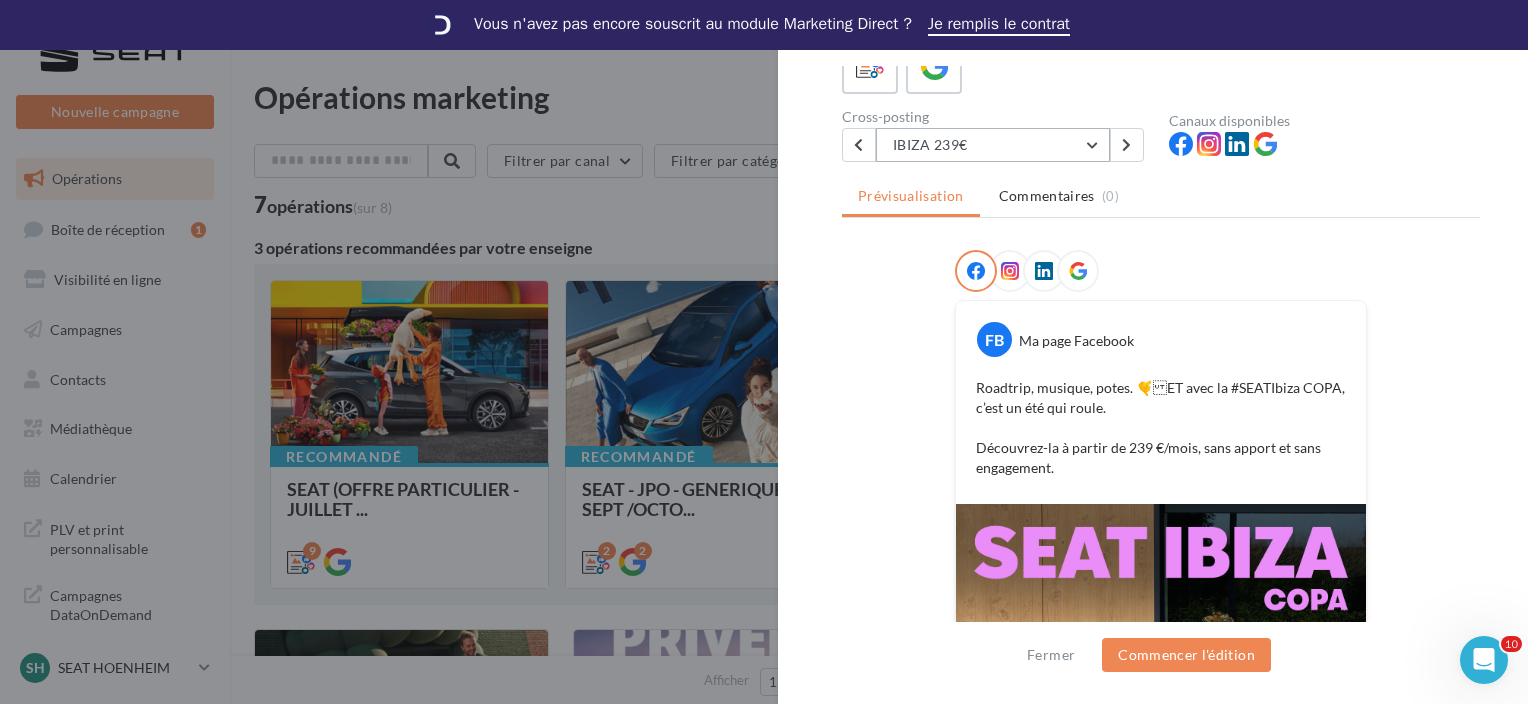 click on "IBIZA 239€" at bounding box center [993, 145] 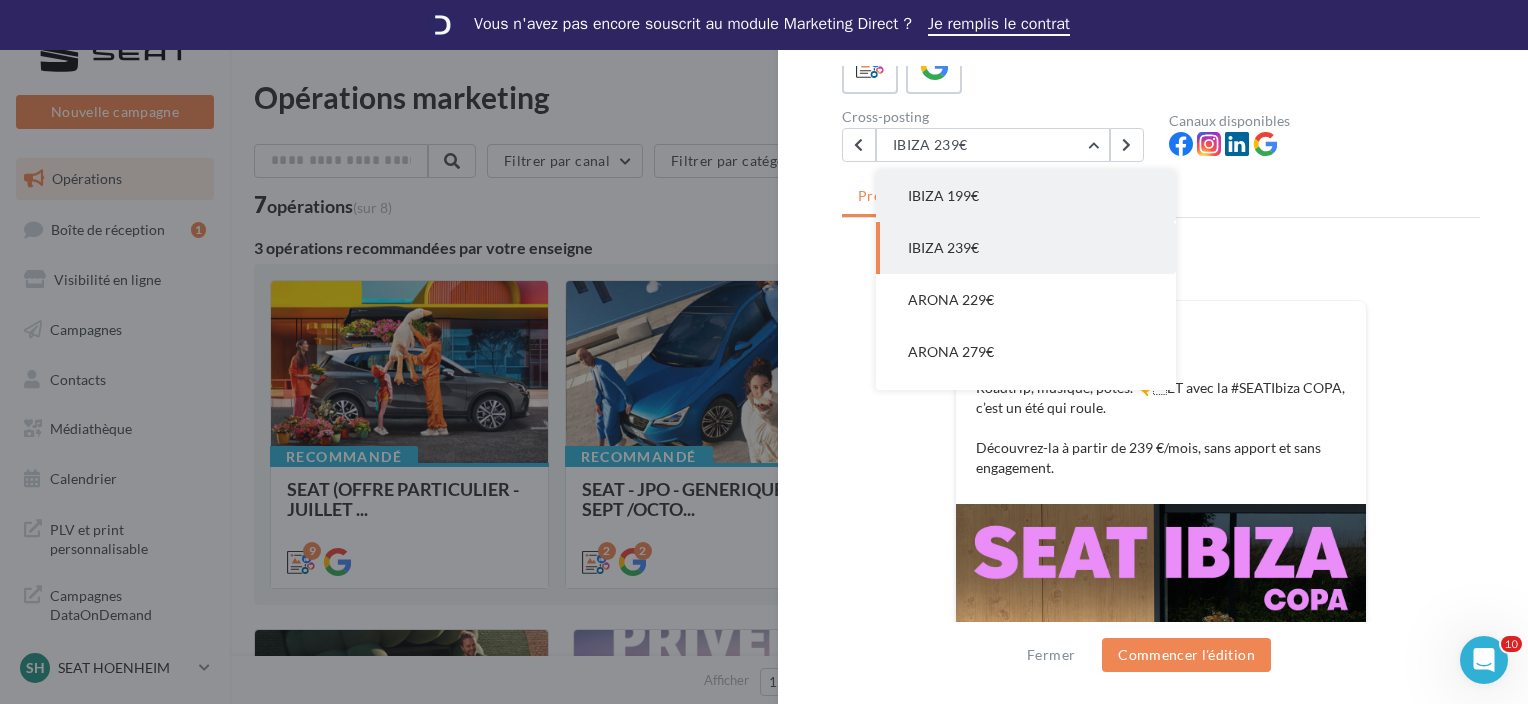 click on "IBIZA 199€" at bounding box center (943, 195) 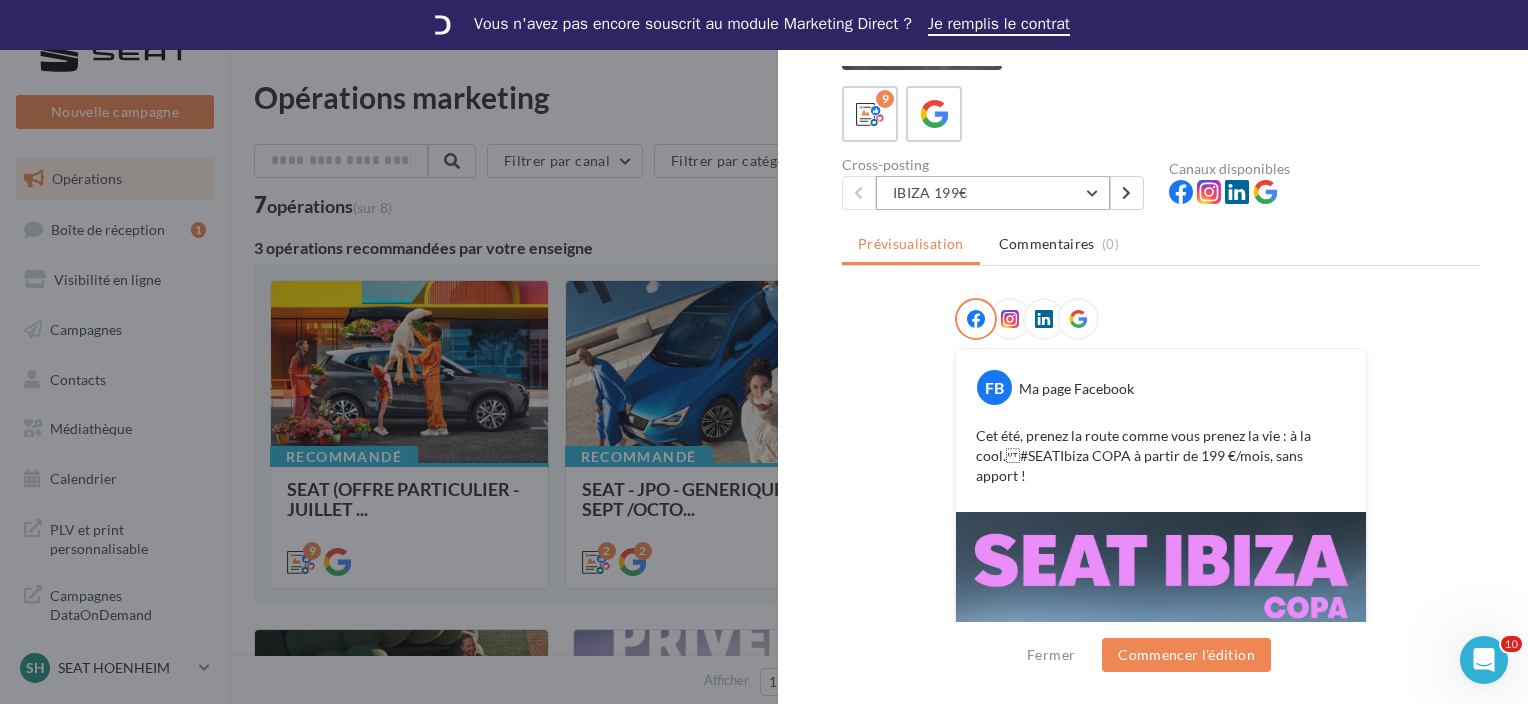 scroll, scrollTop: 0, scrollLeft: 0, axis: both 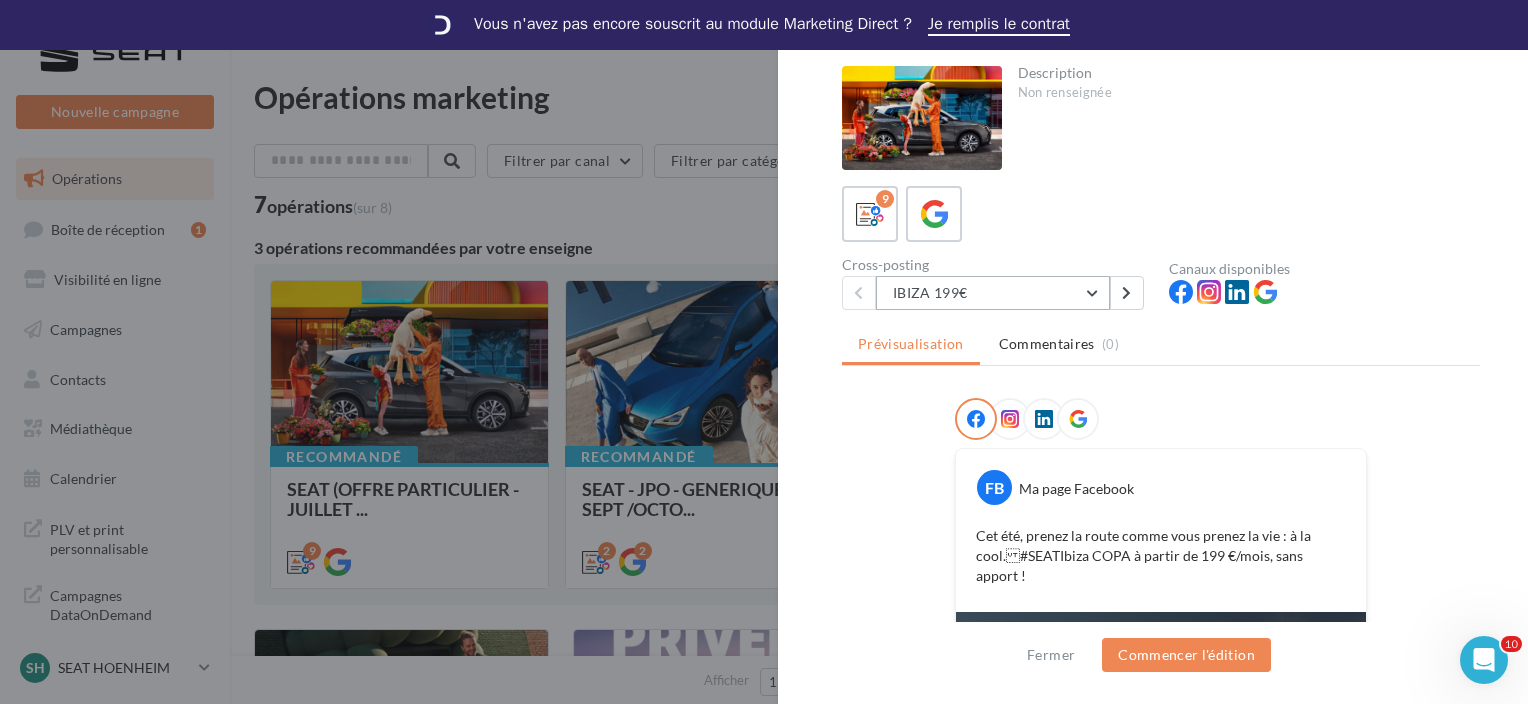 click on "IBIZA 199€" at bounding box center [993, 293] 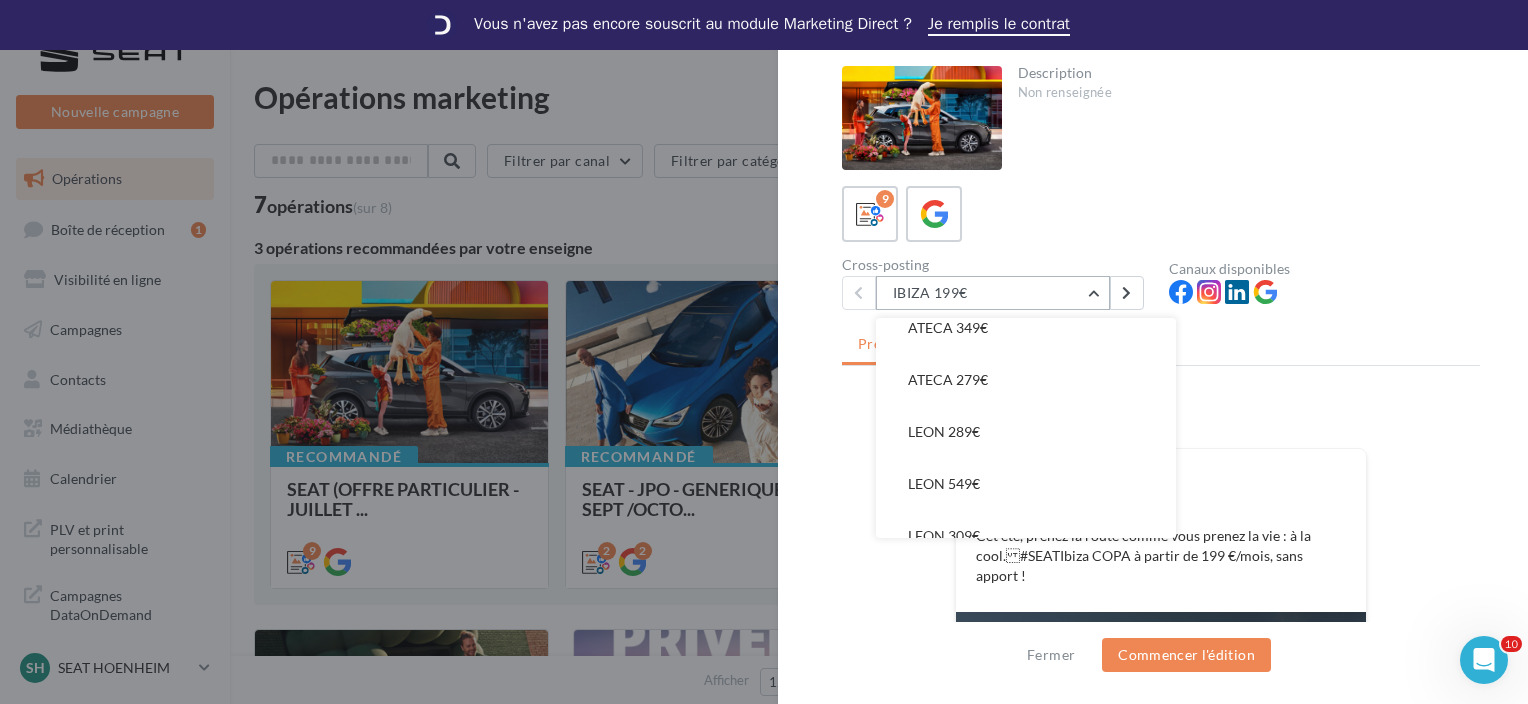 scroll, scrollTop: 248, scrollLeft: 0, axis: vertical 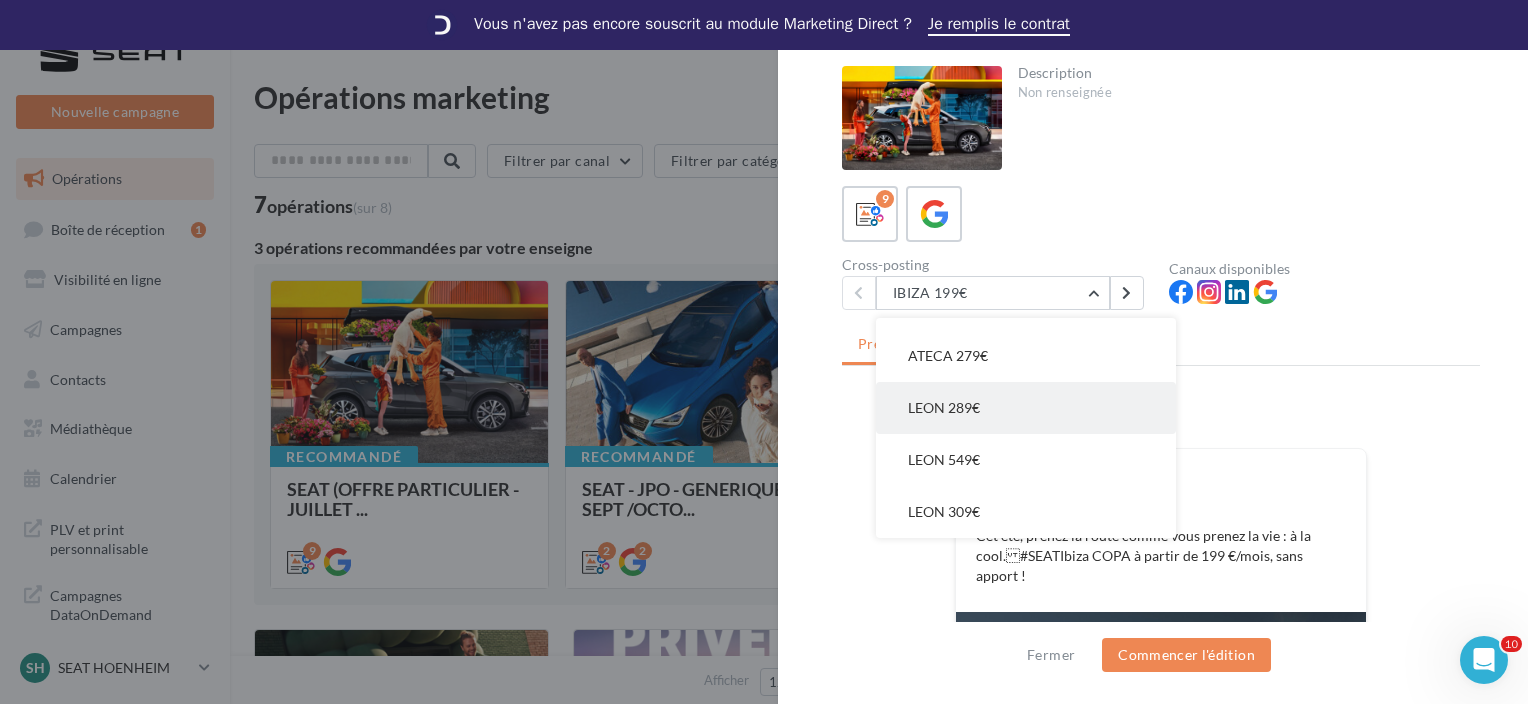 click on "LEON 289€" at bounding box center (943, 95) 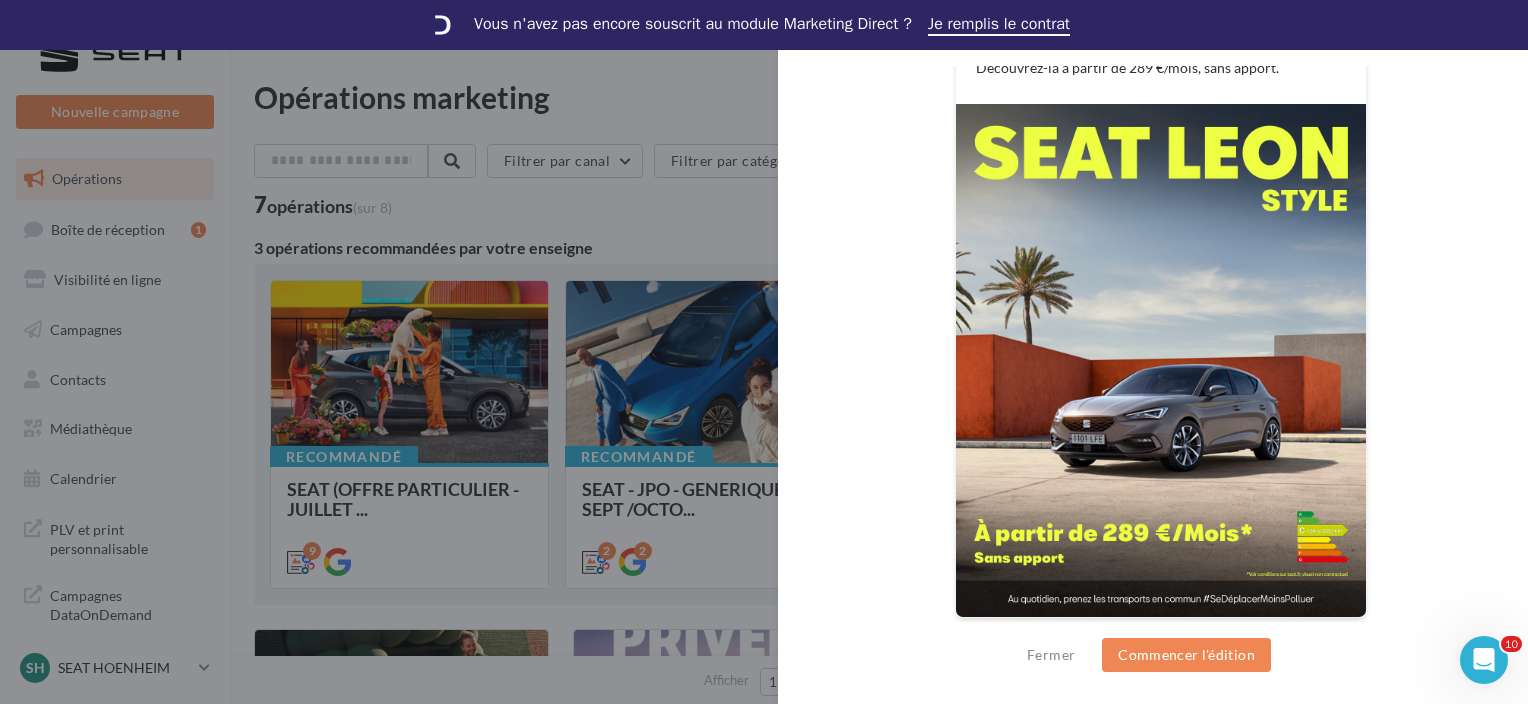 scroll, scrollTop: 108, scrollLeft: 0, axis: vertical 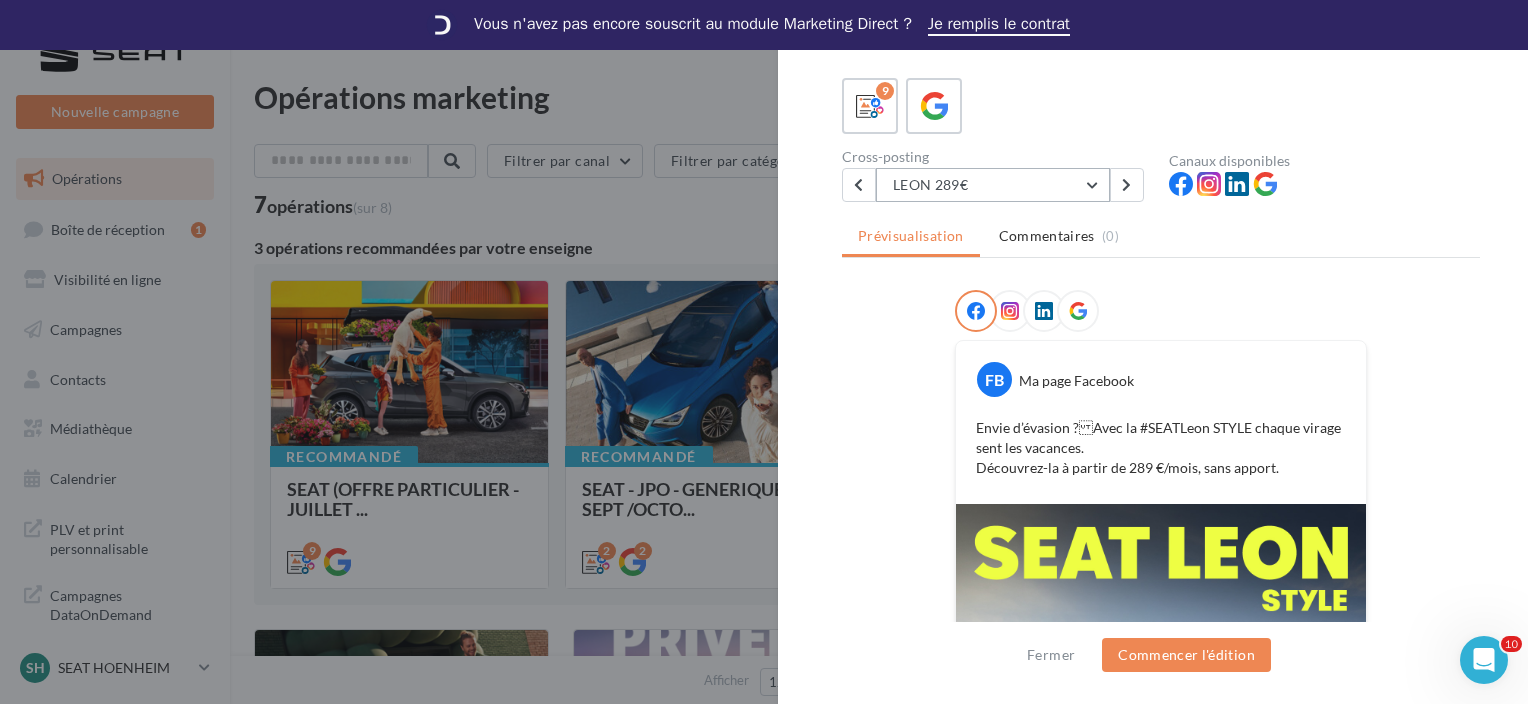 click on "LEON 289€" at bounding box center (993, 185) 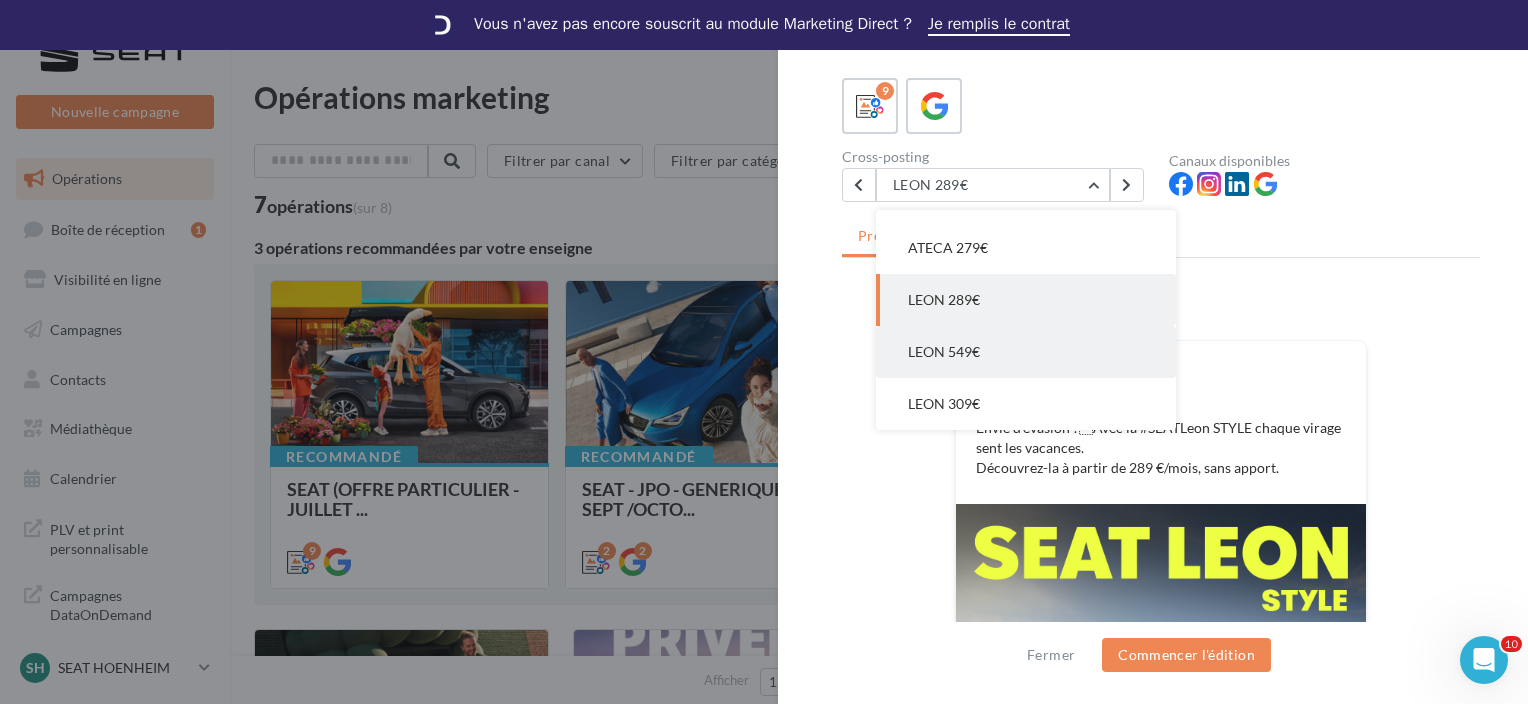 click on "LEON 549€" at bounding box center [1026, -12] 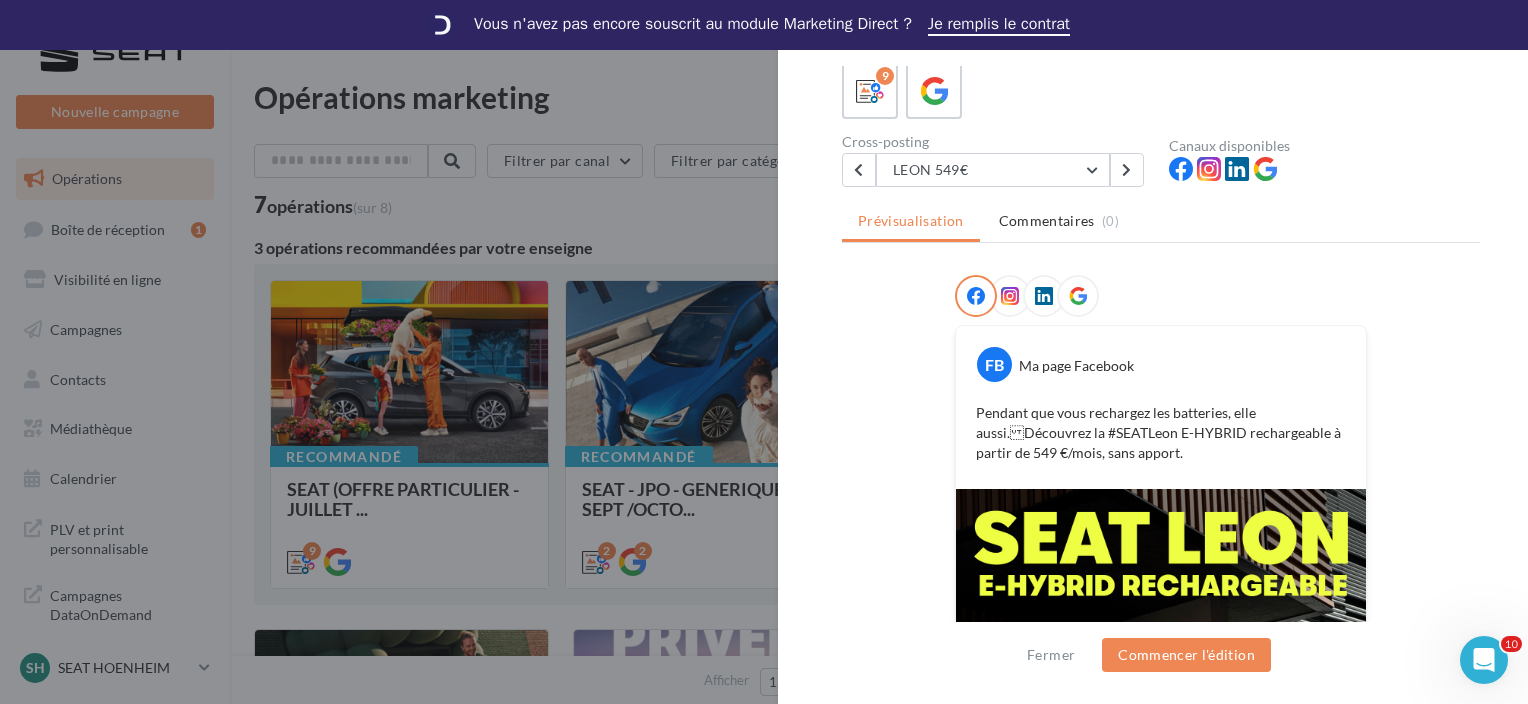 scroll, scrollTop: 108, scrollLeft: 0, axis: vertical 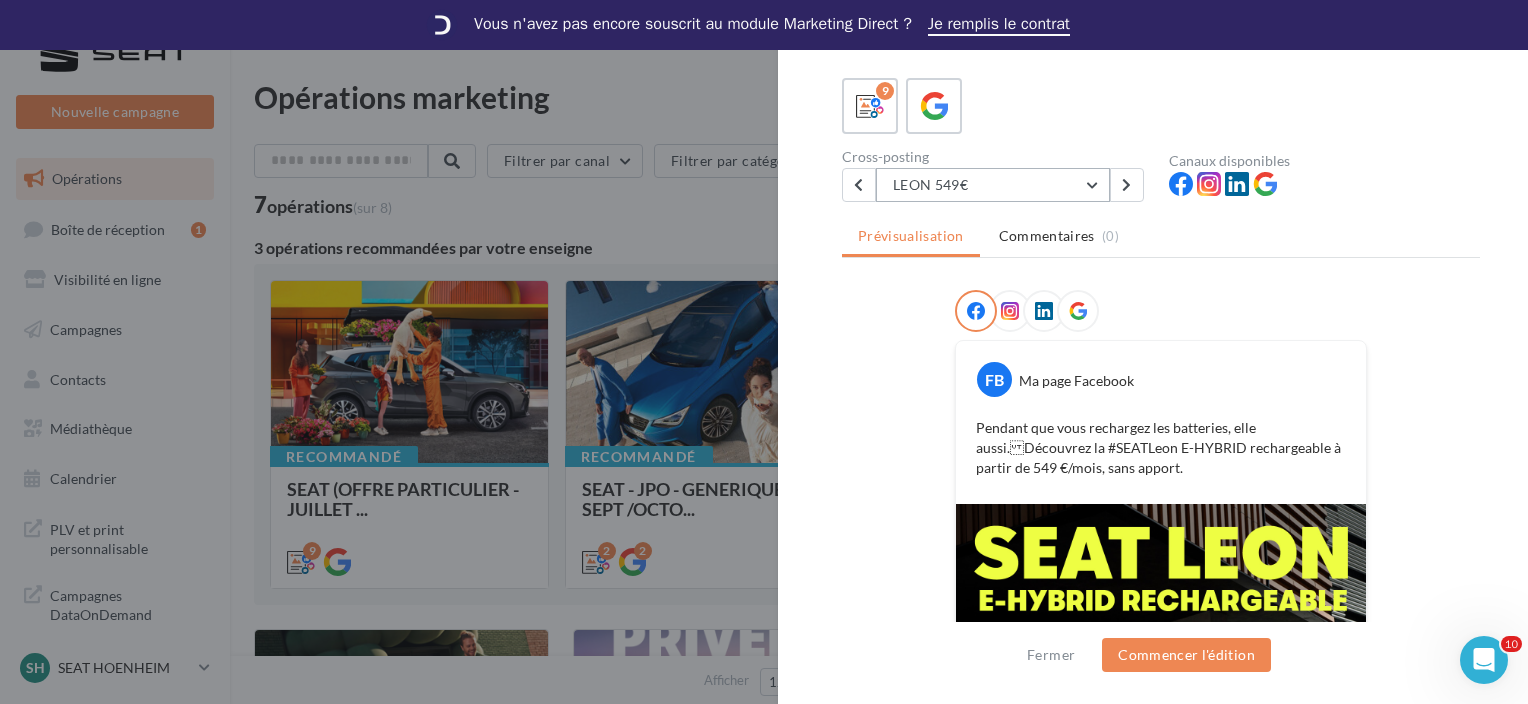click on "LEON 549€" at bounding box center (993, 185) 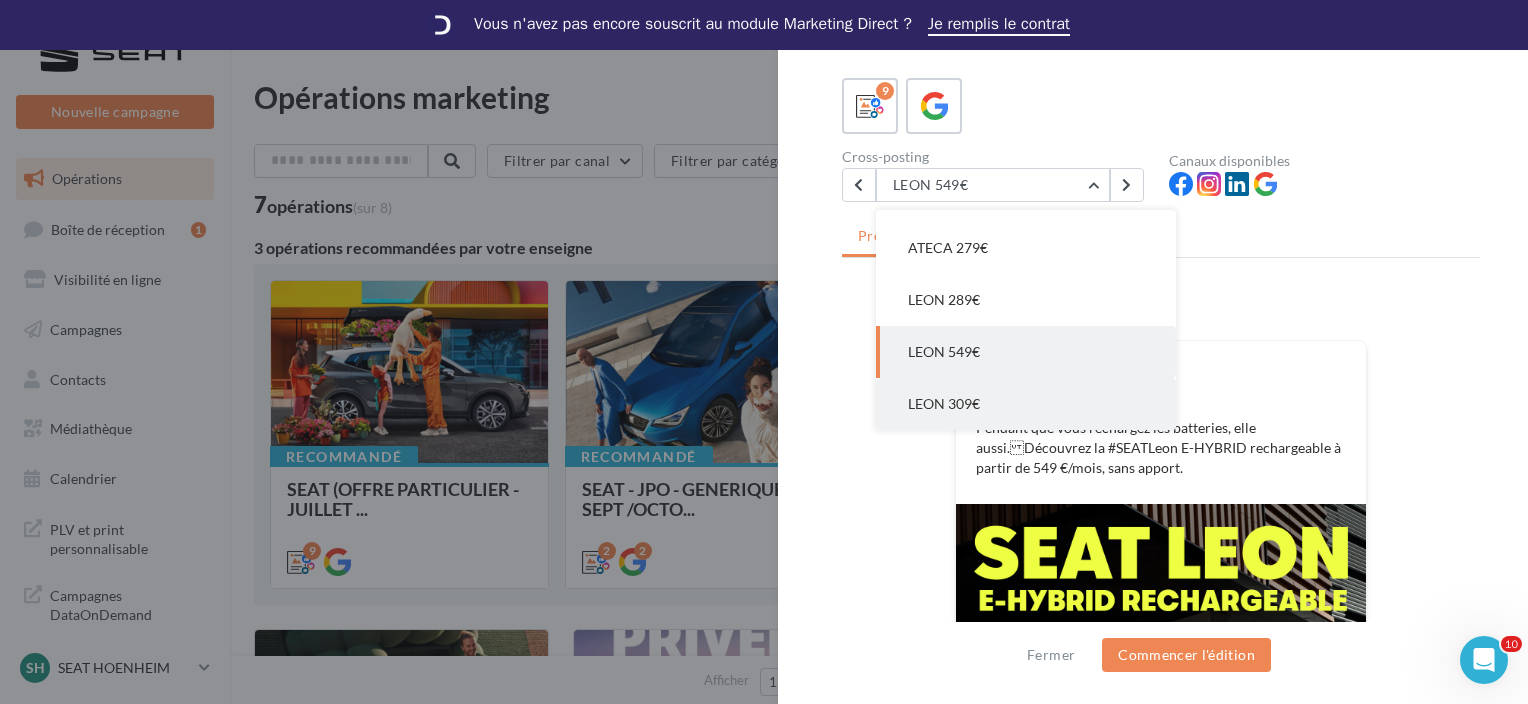 click on "LEON 309€" at bounding box center [1026, -12] 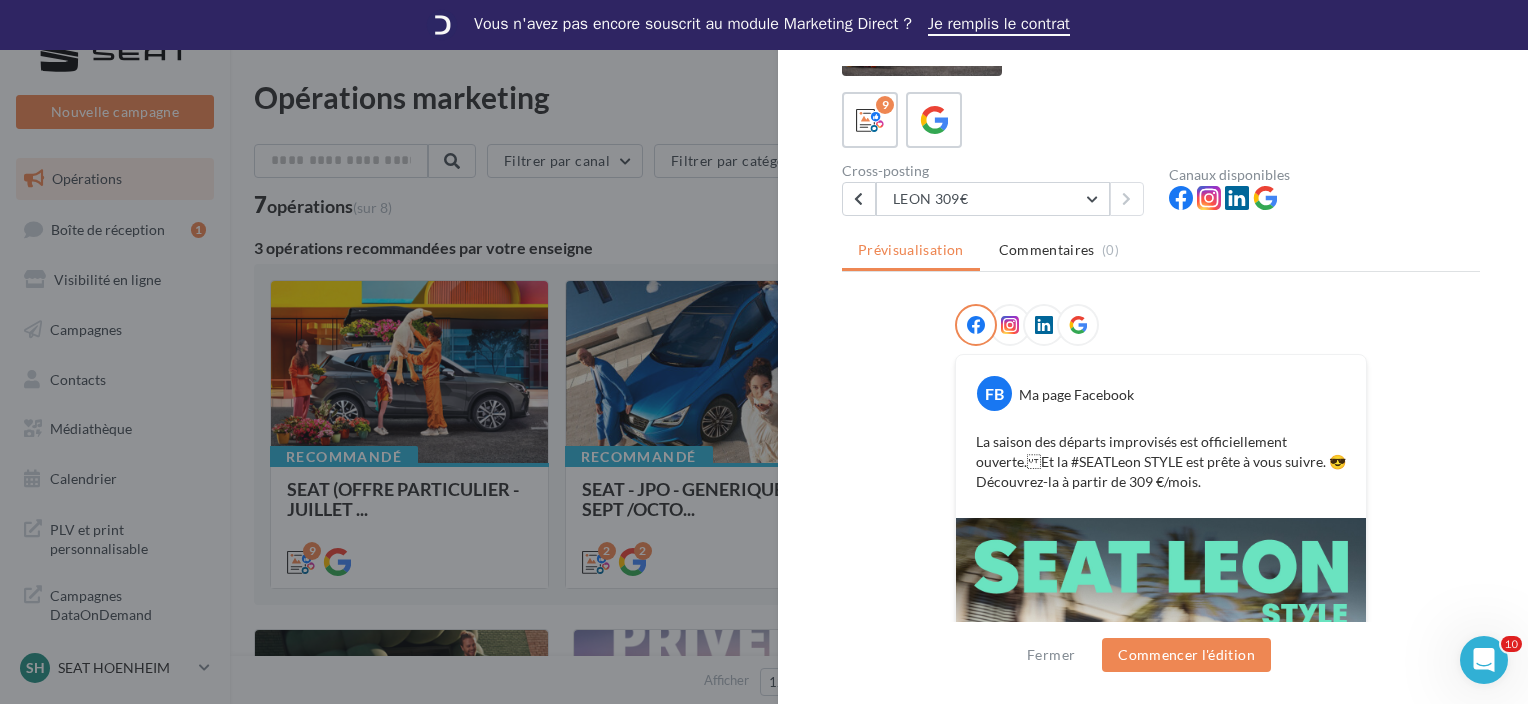 scroll, scrollTop: 0, scrollLeft: 0, axis: both 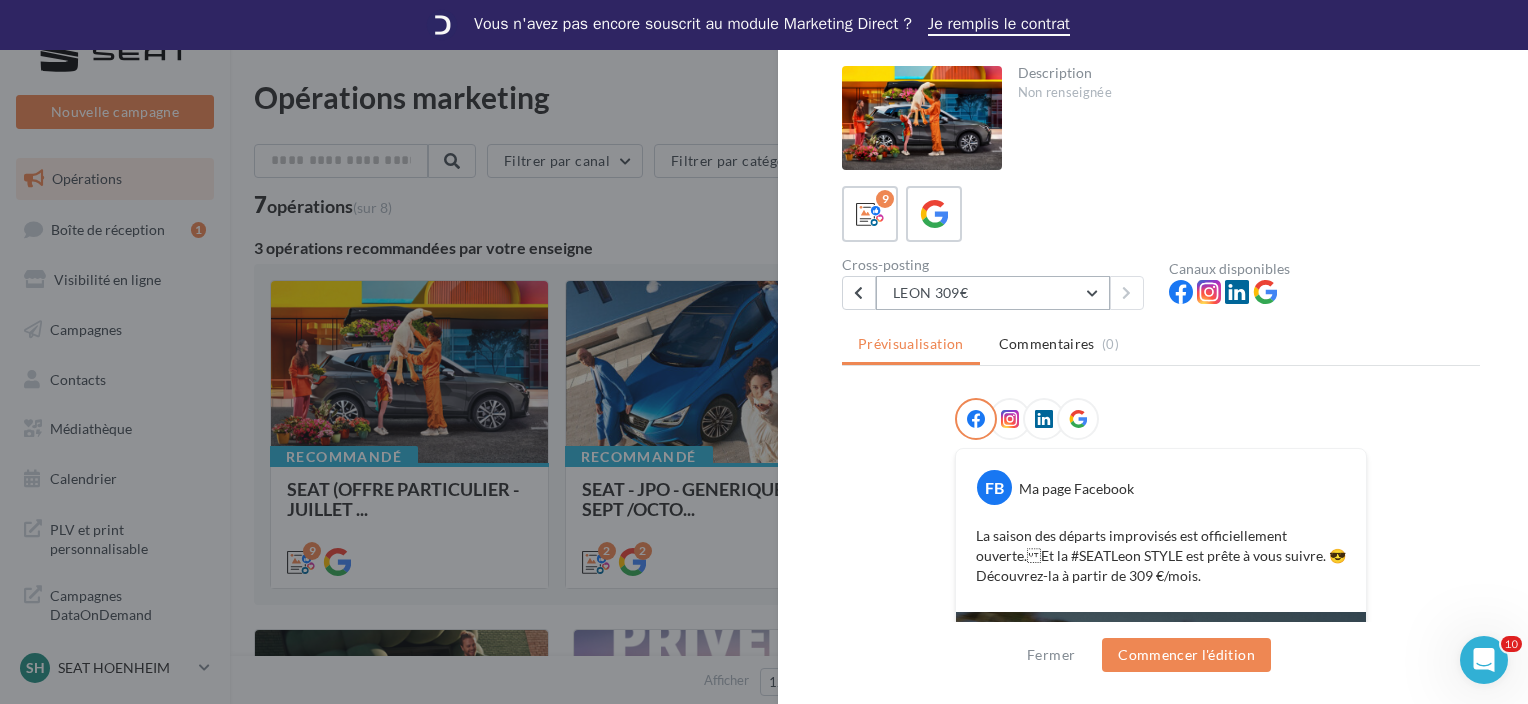 click on "LEON 309€" at bounding box center (993, 293) 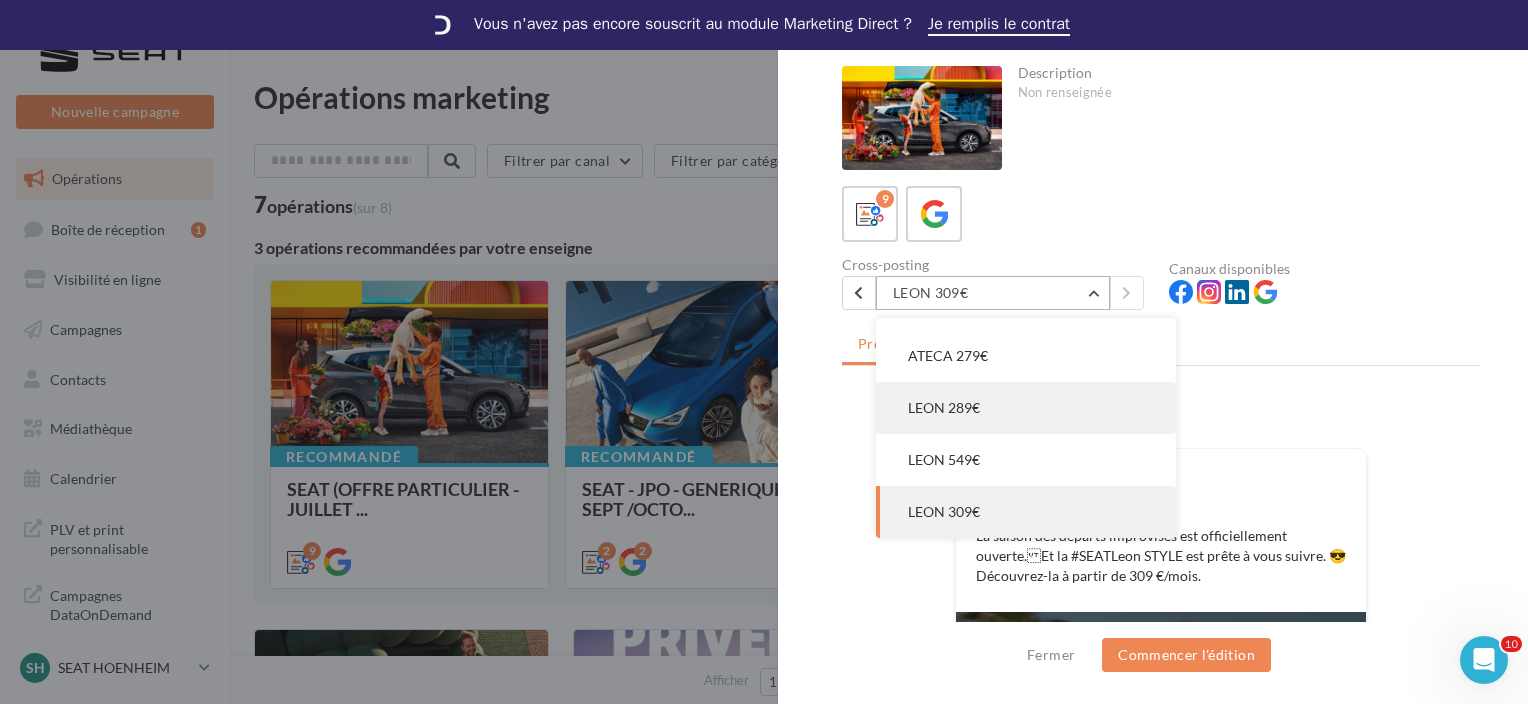 scroll, scrollTop: 0, scrollLeft: 0, axis: both 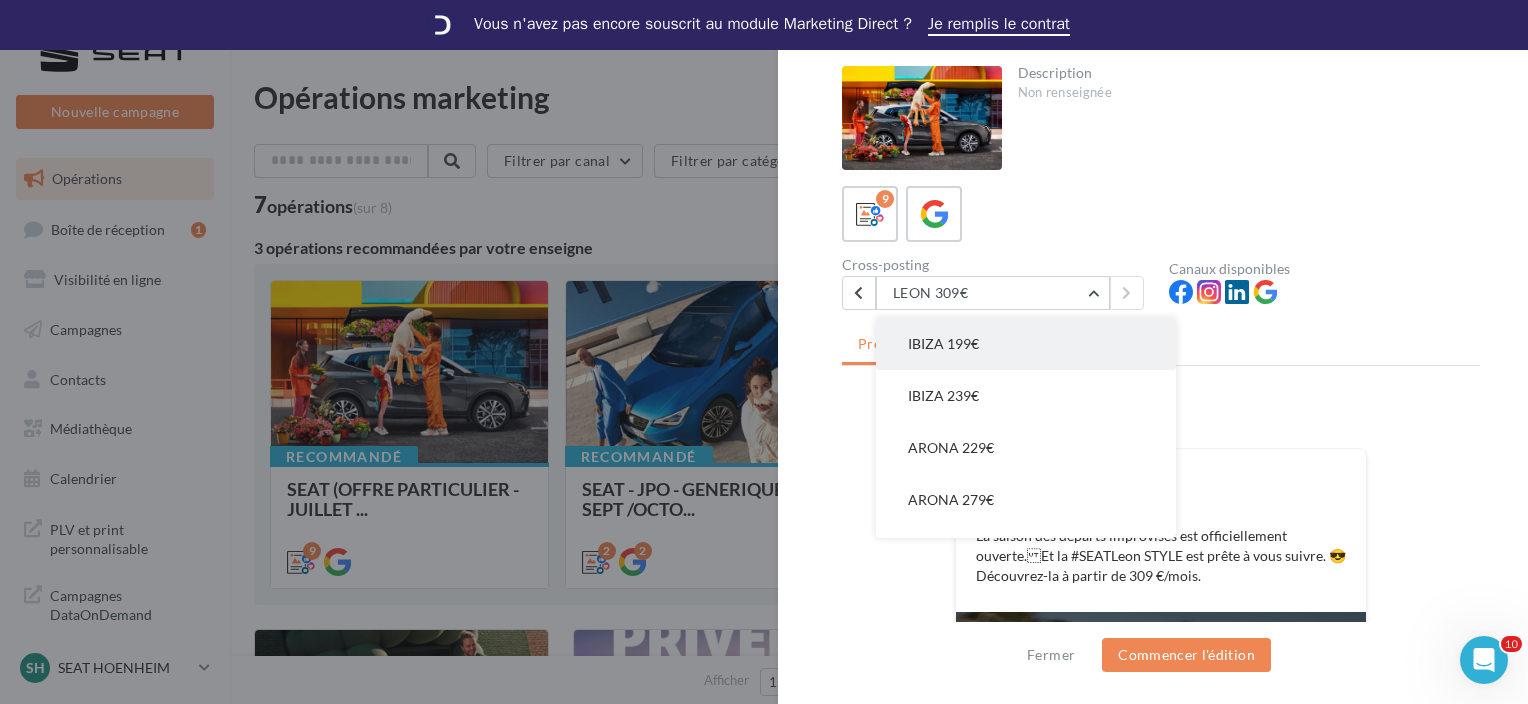 click on "IBIZA 199€" at bounding box center [1026, 344] 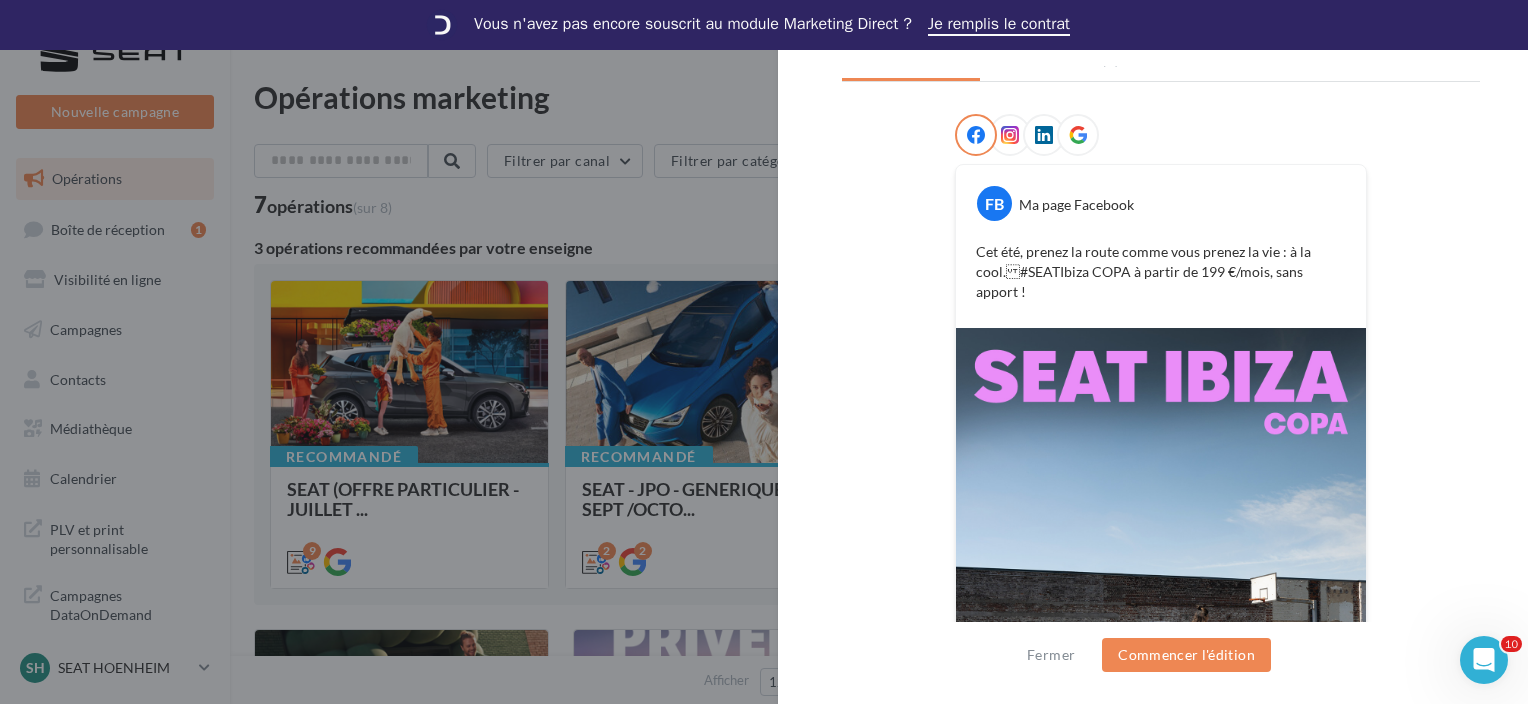 scroll, scrollTop: 488, scrollLeft: 0, axis: vertical 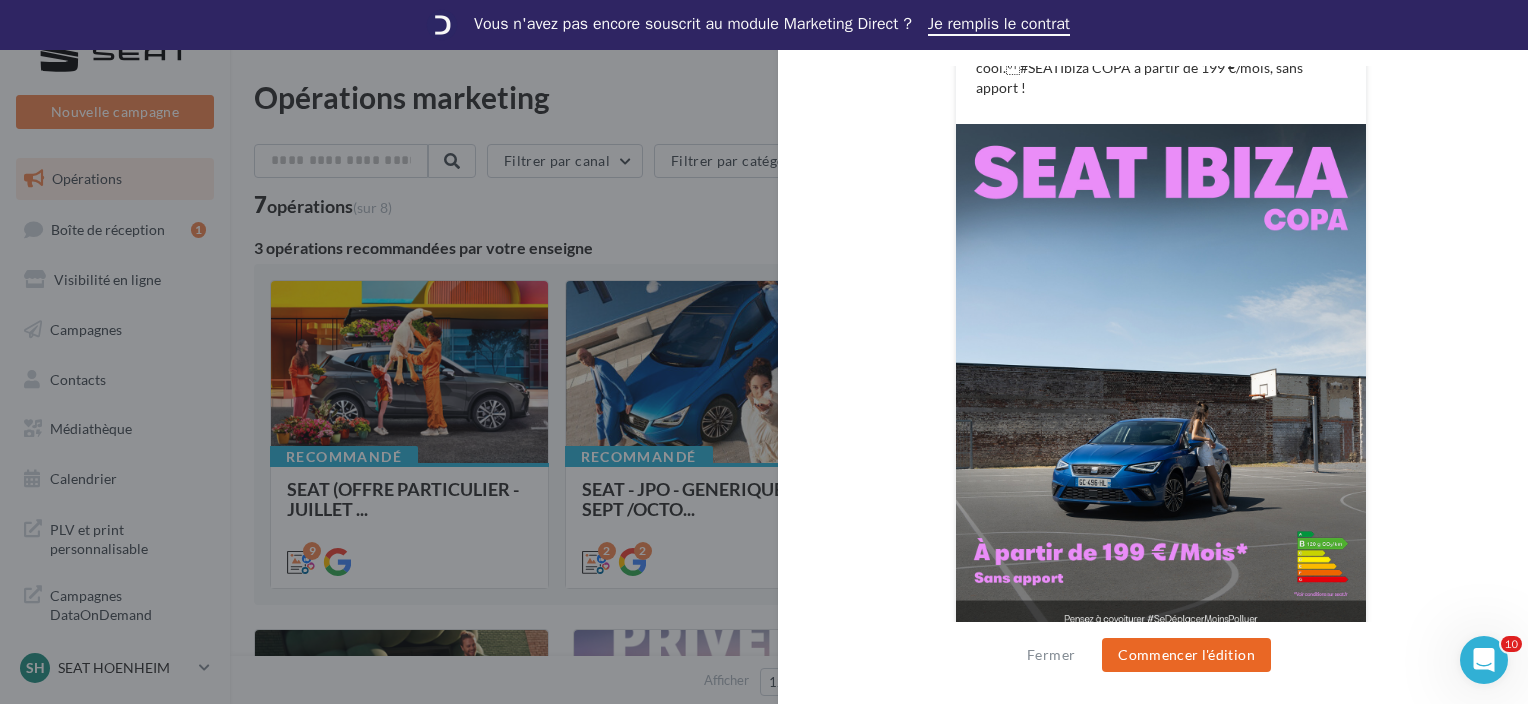 click on "Commencer l'édition" at bounding box center [1186, 655] 